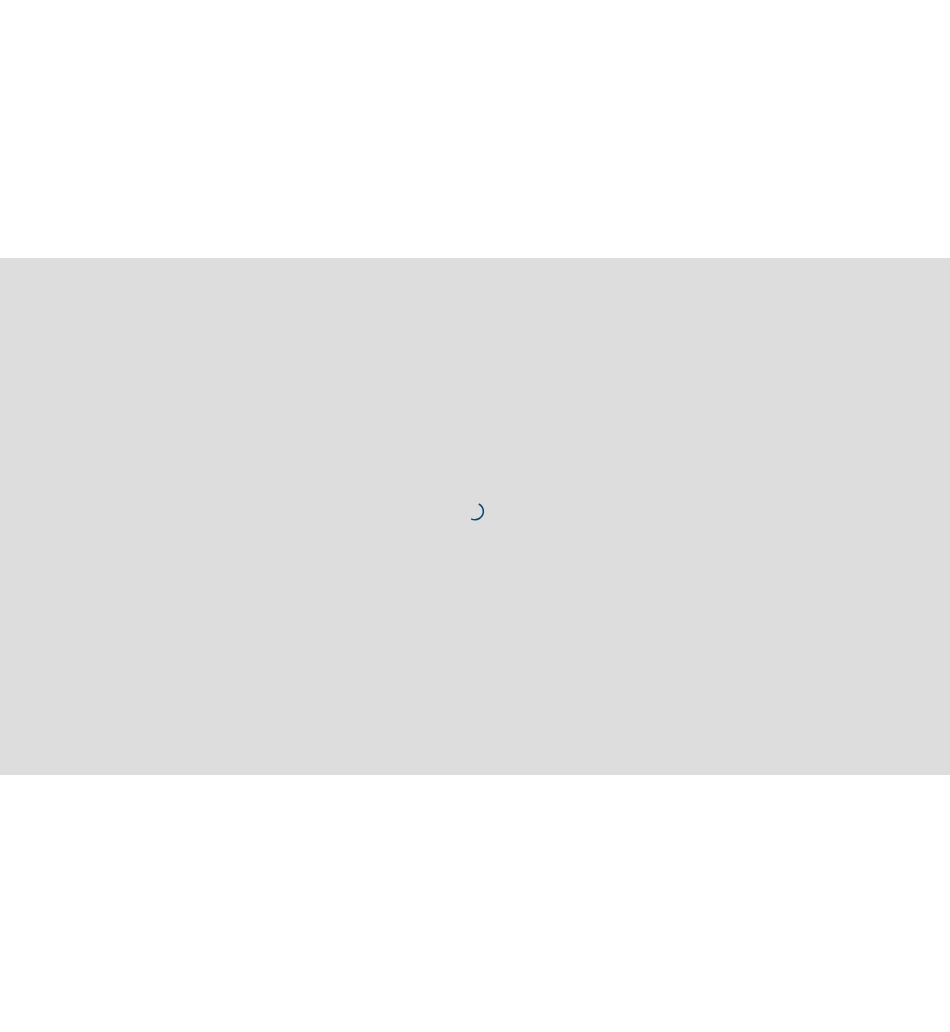 scroll, scrollTop: 0, scrollLeft: 0, axis: both 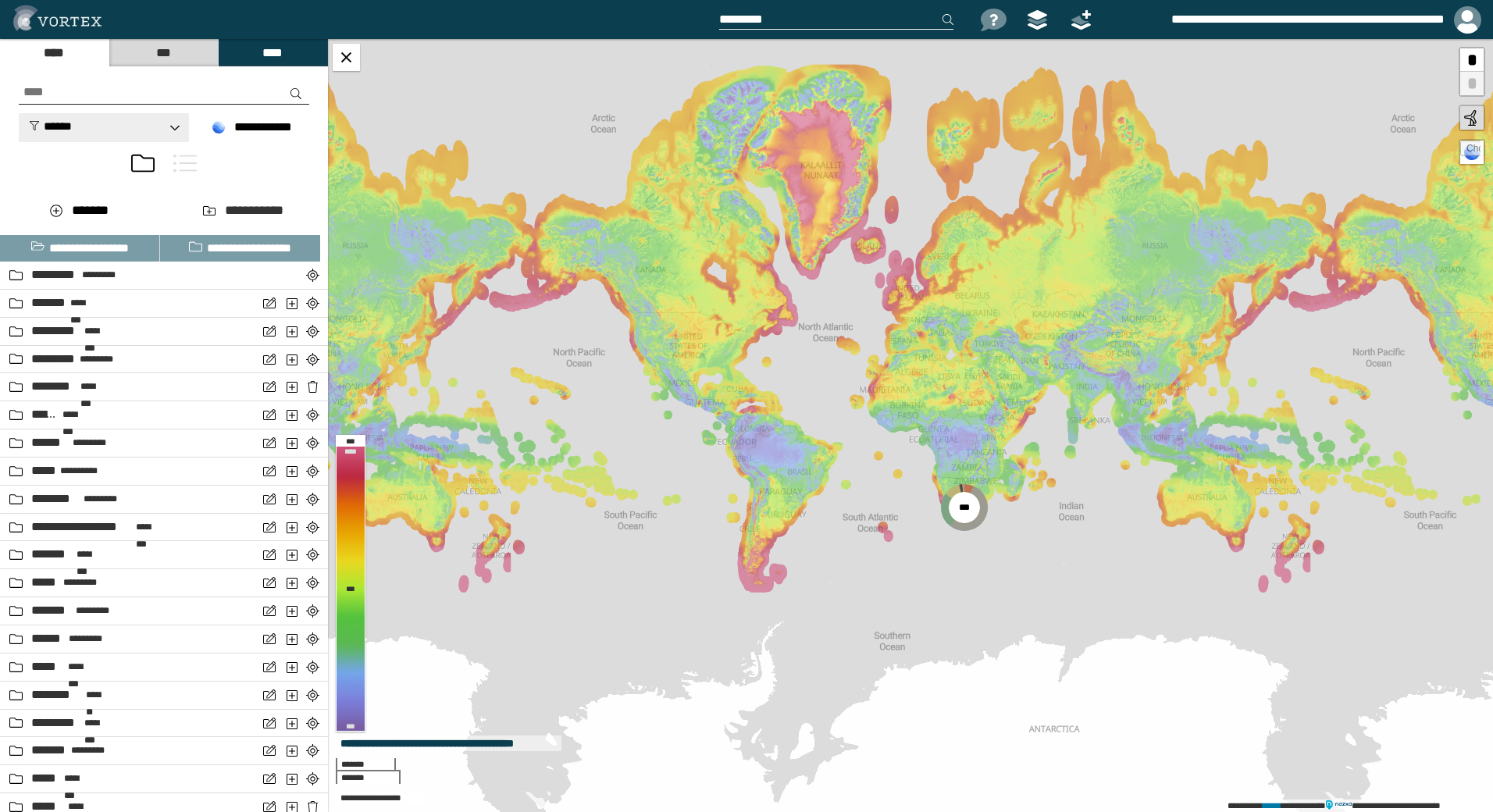 click on "******" at bounding box center (50, 126) 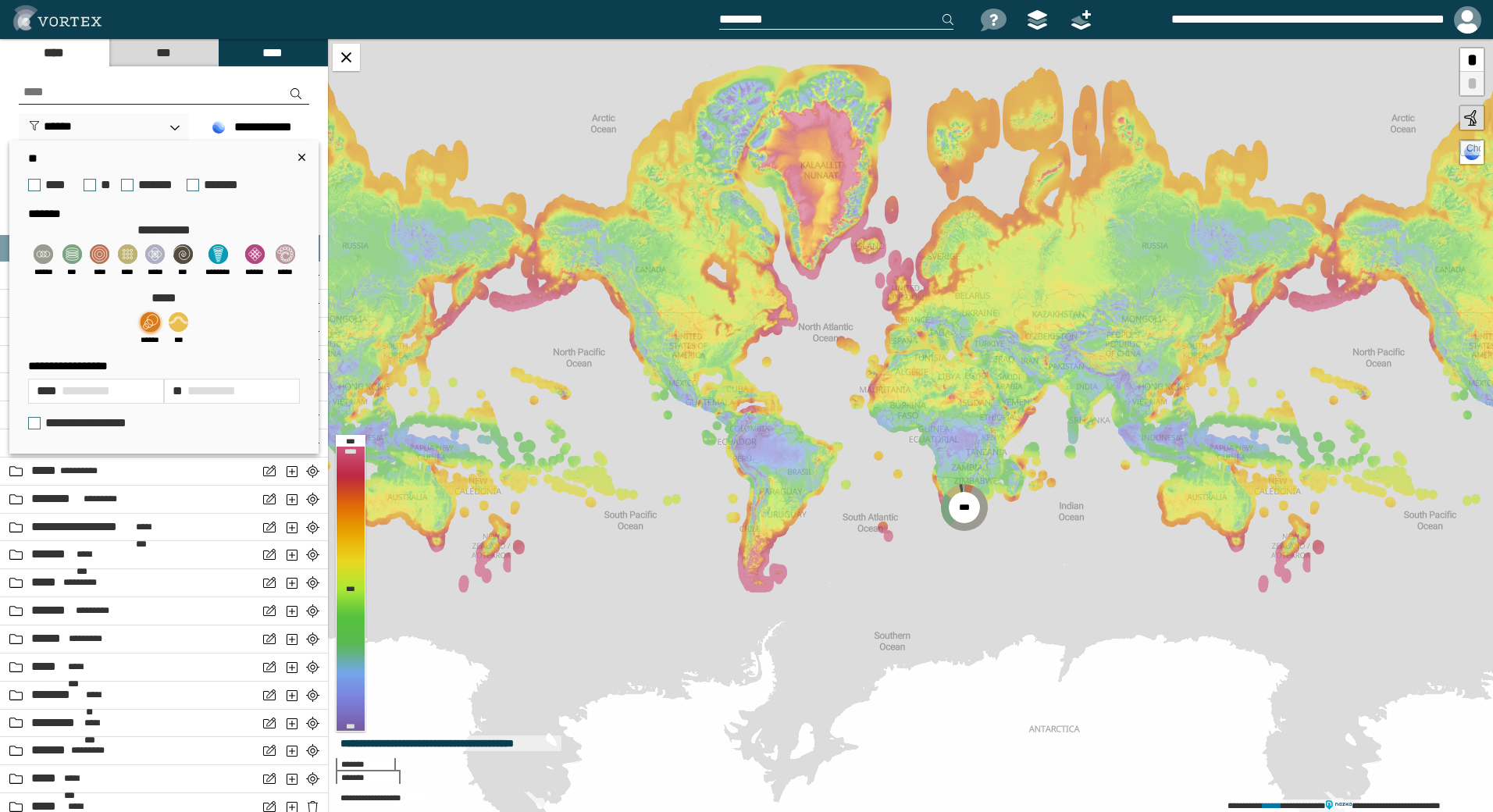 click at bounding box center [150, 322] 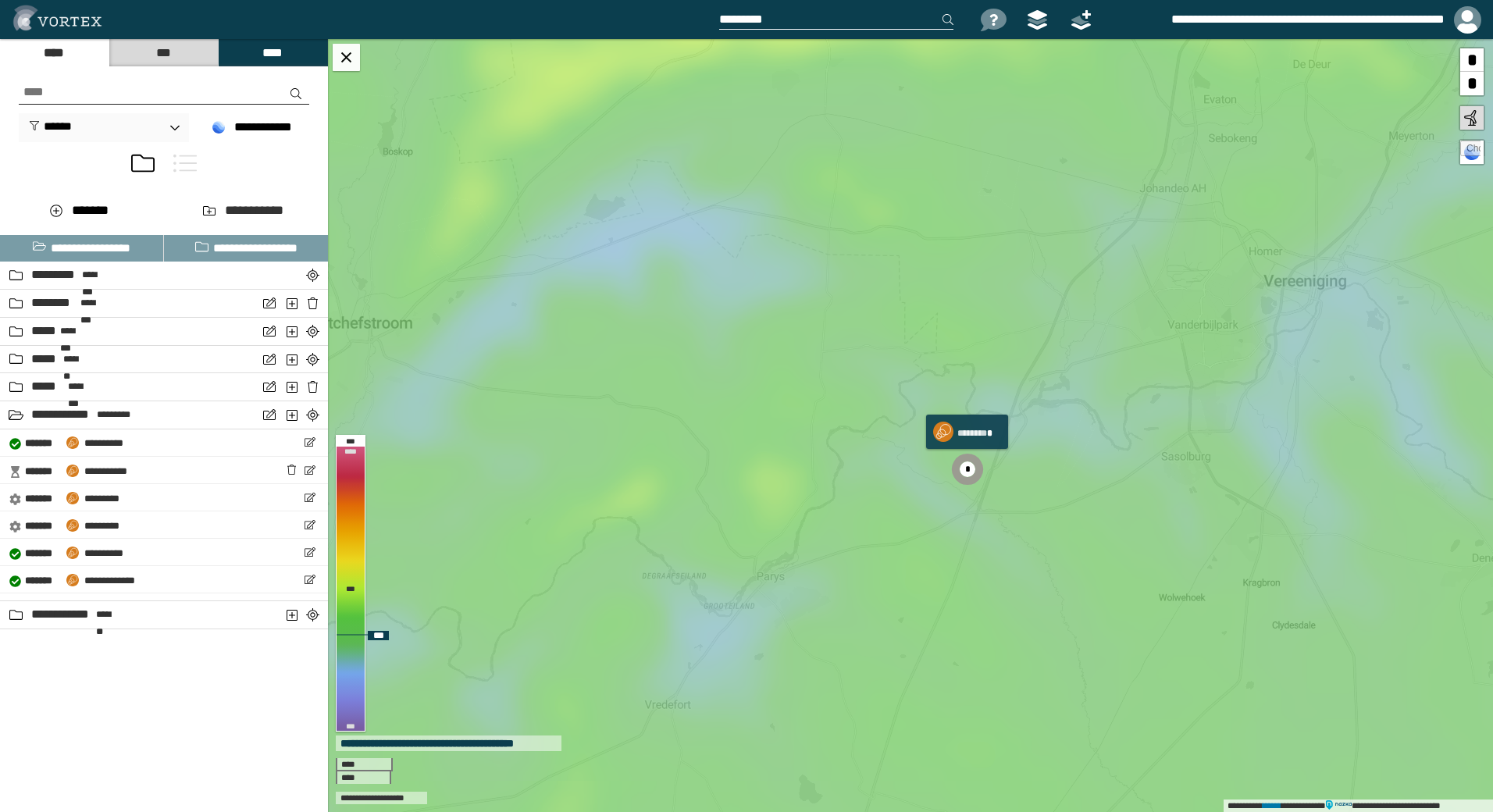 click at bounding box center [967, 469] 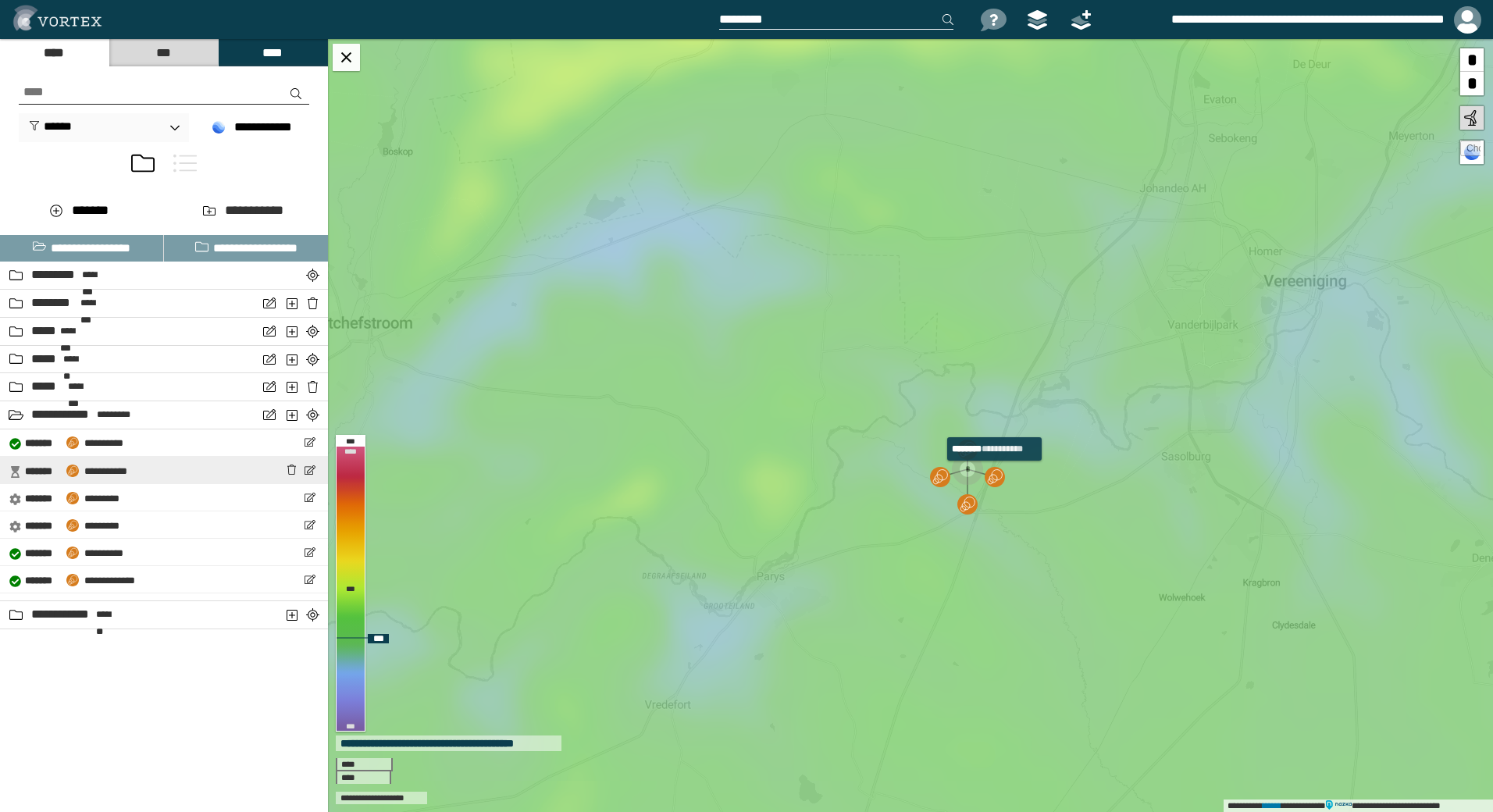 click at bounding box center [995, 477] 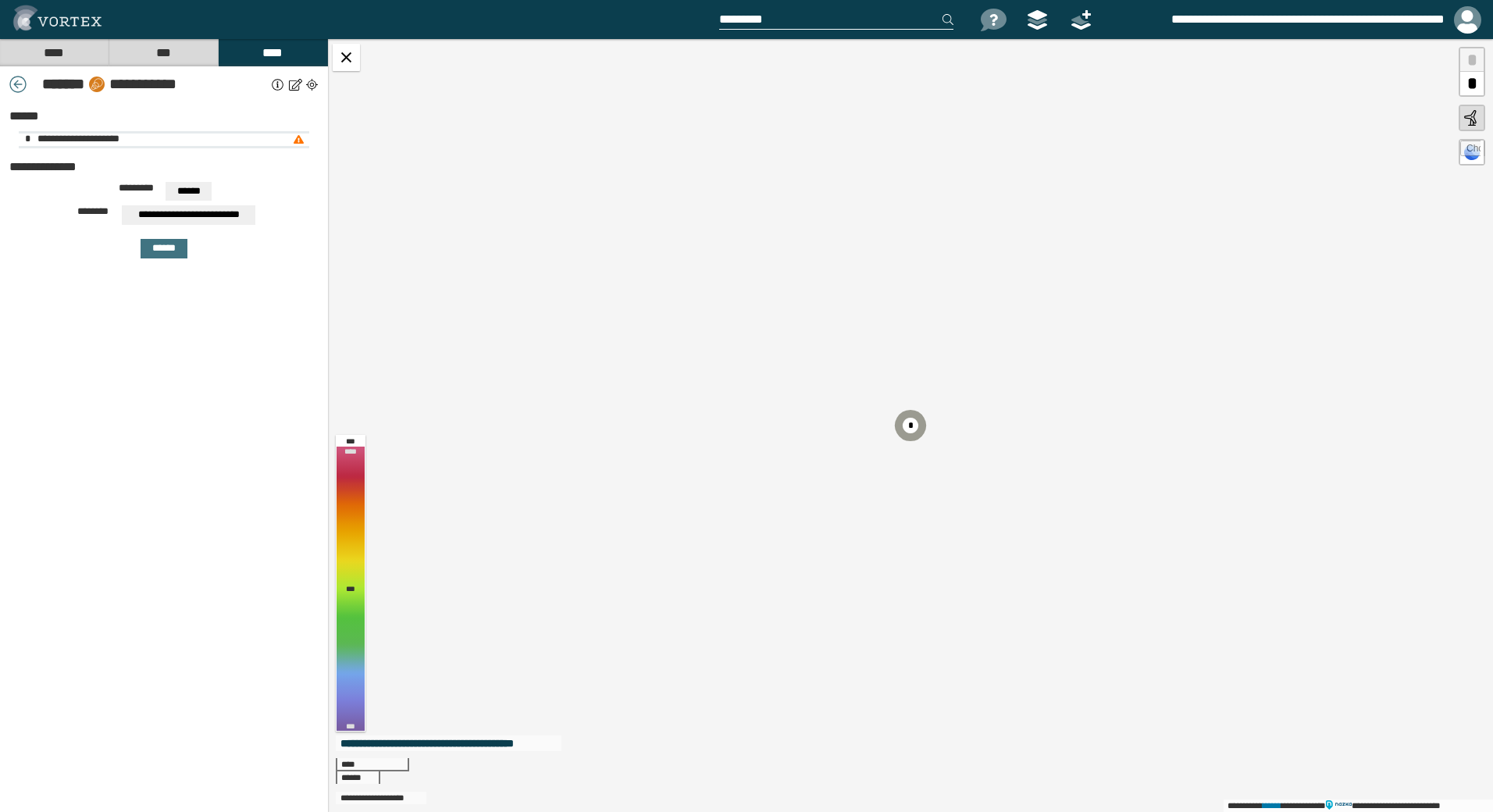 click at bounding box center [298, 140] 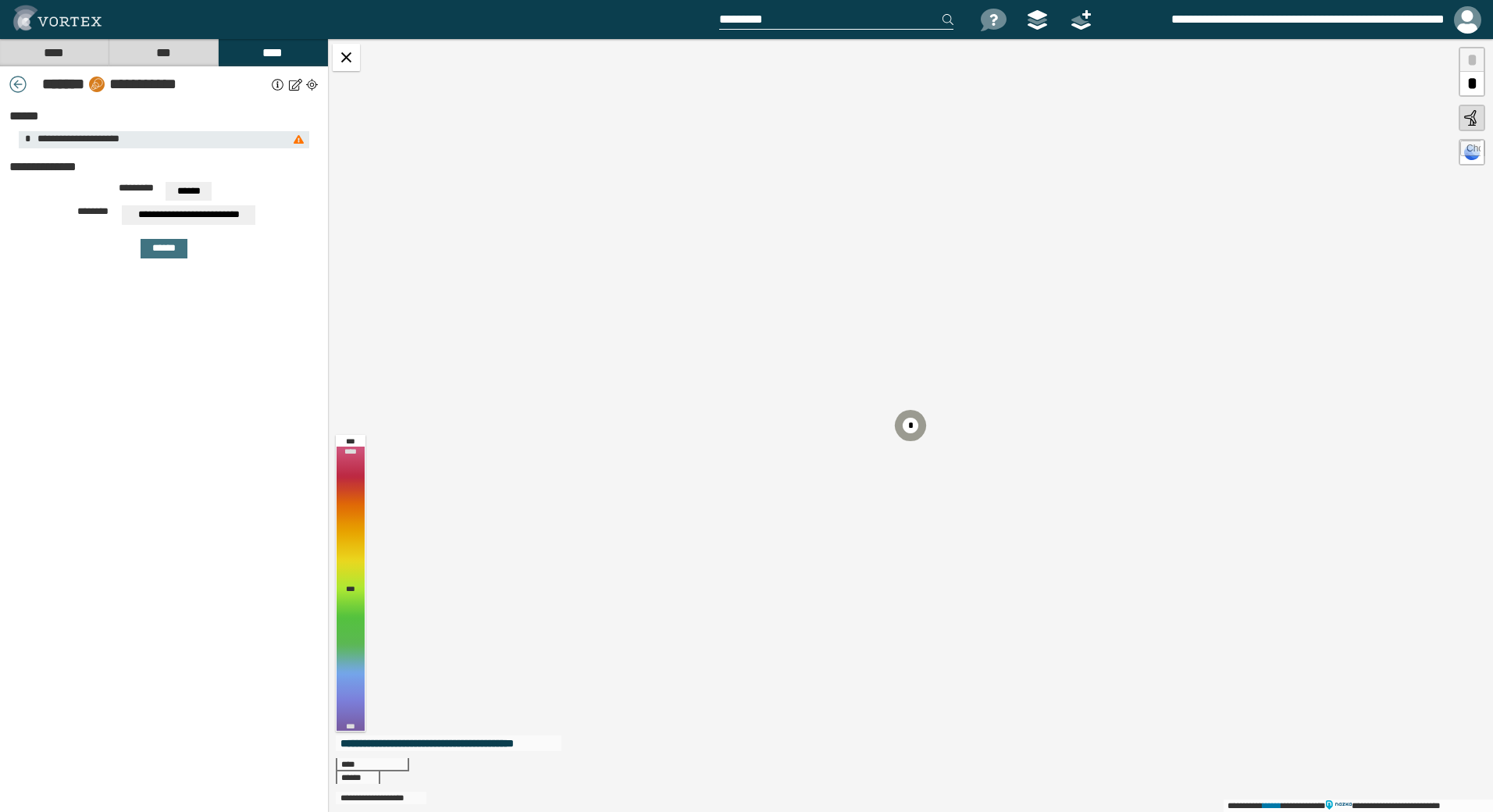 click on "******" at bounding box center (188, 191) 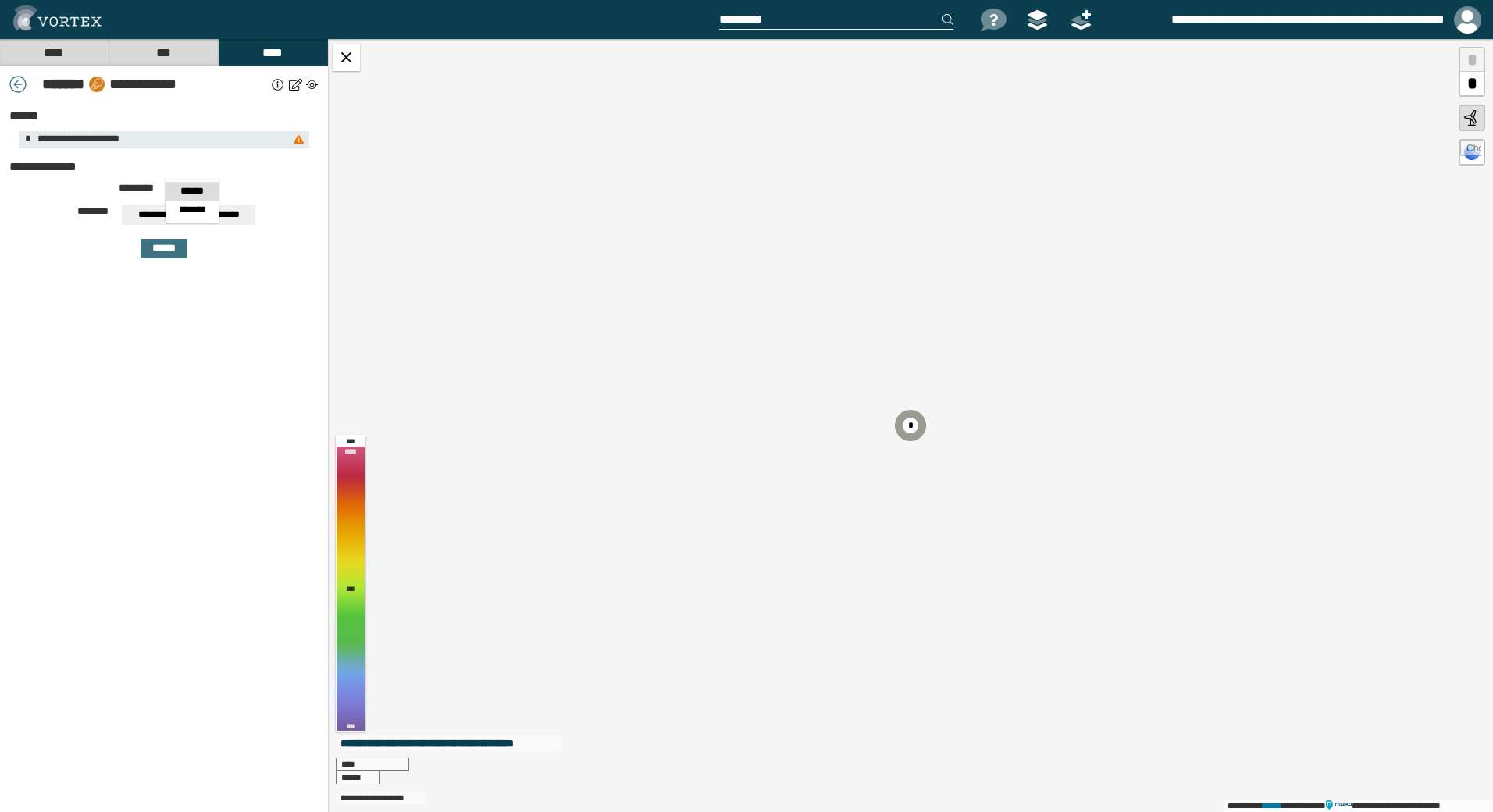 click on "**********" at bounding box center (164, 457) 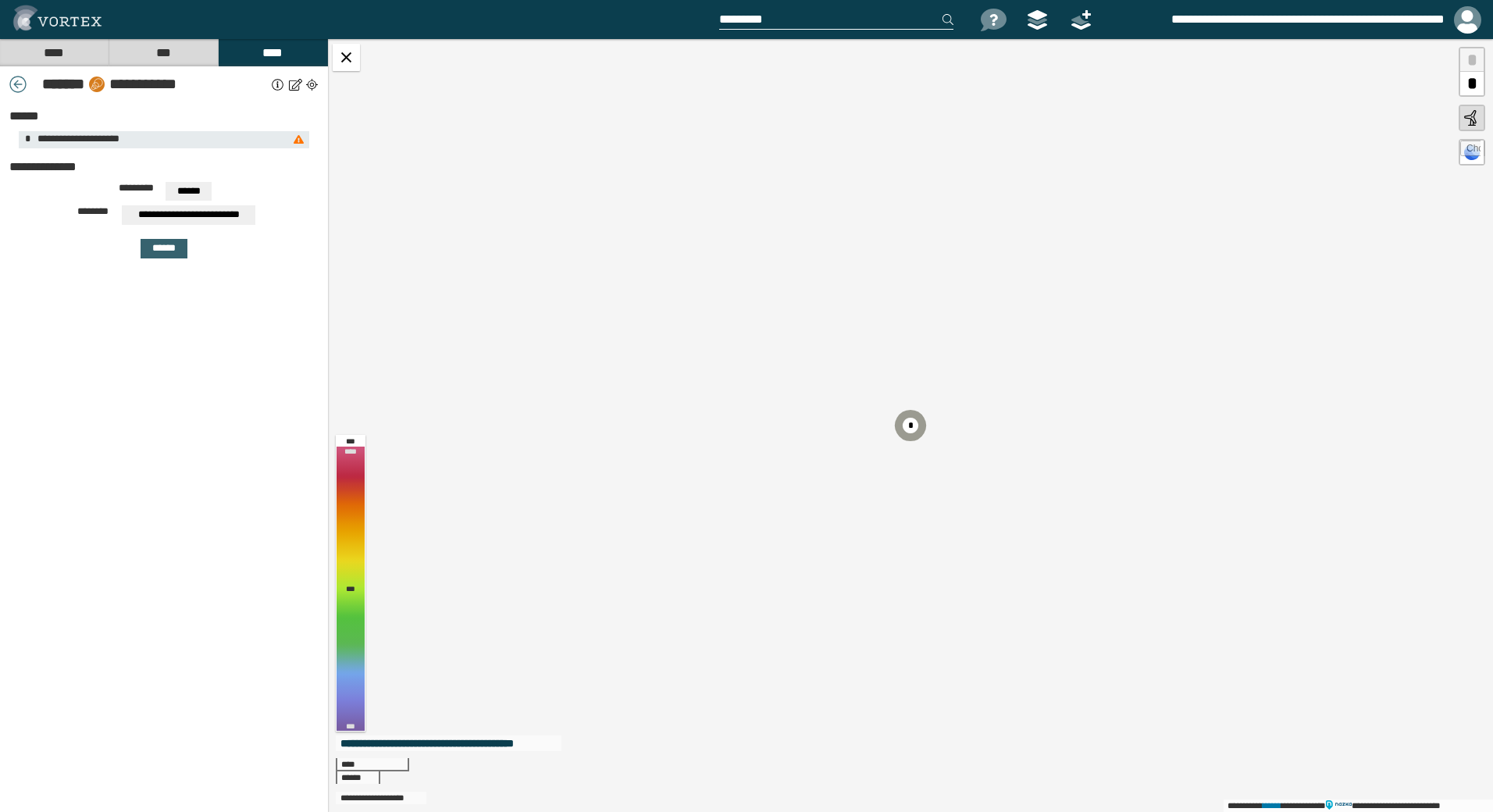 click on "******" at bounding box center [164, 248] 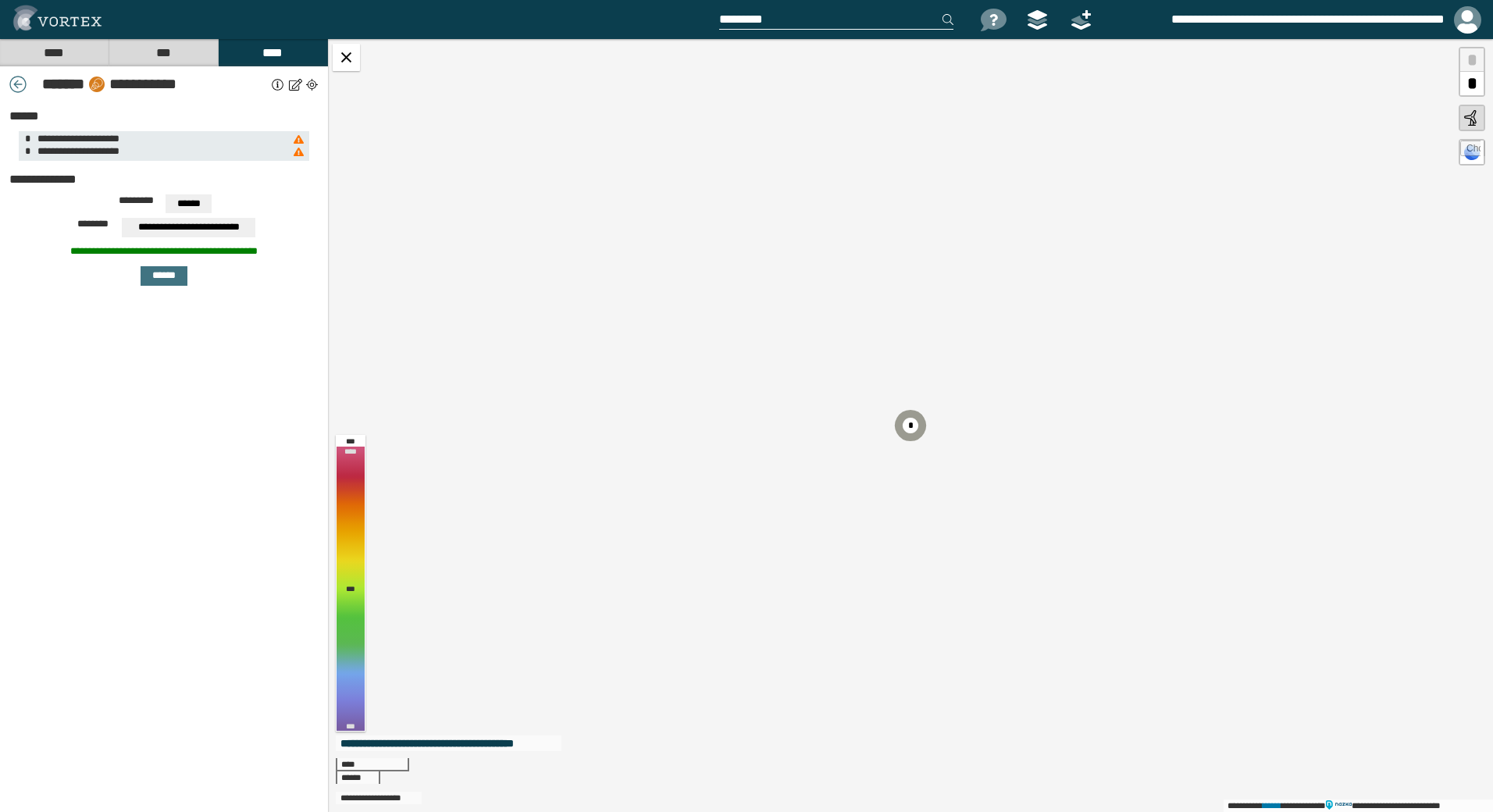 click on "**********" at bounding box center [910, 426] 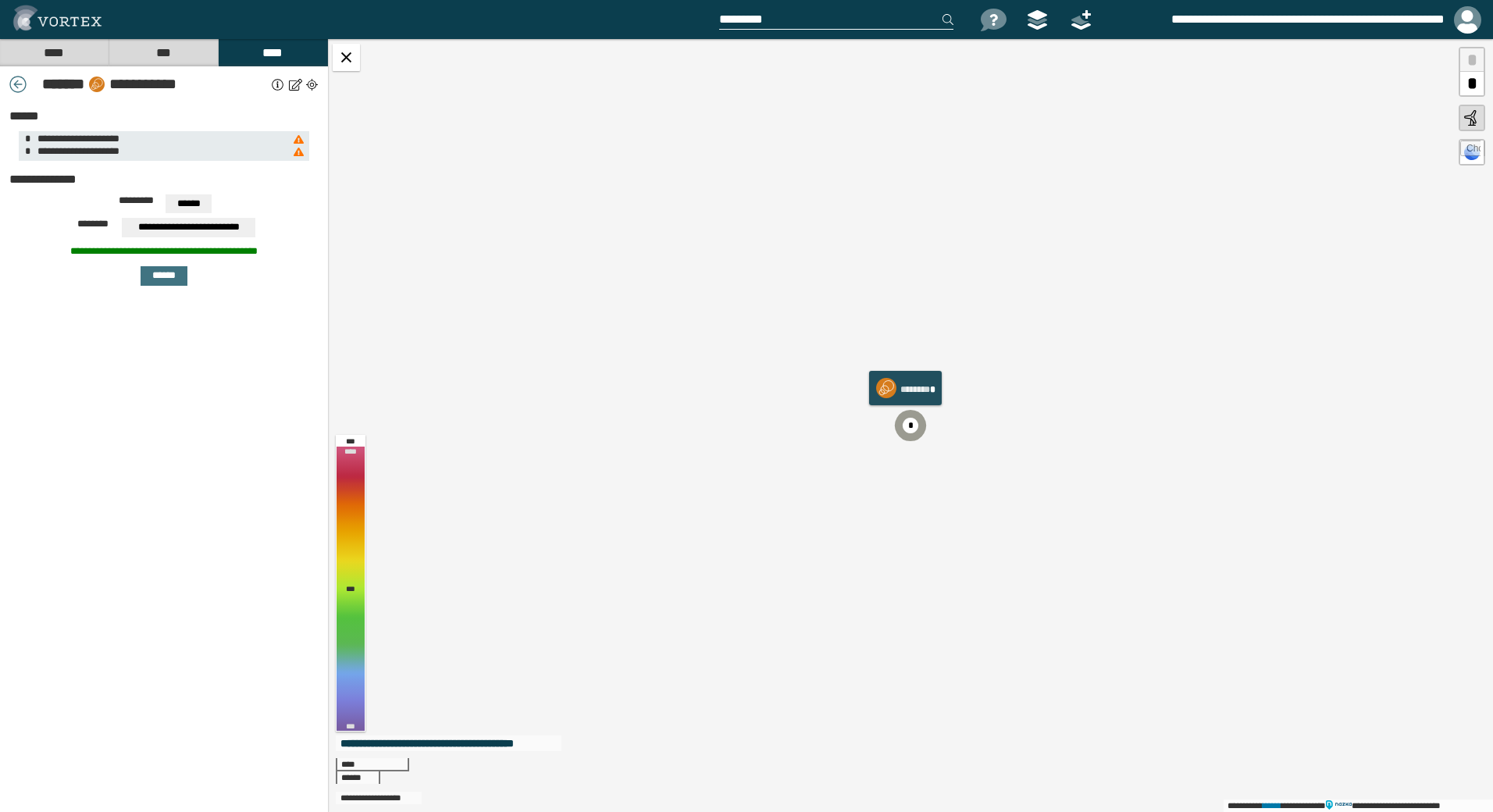 click at bounding box center [910, 426] 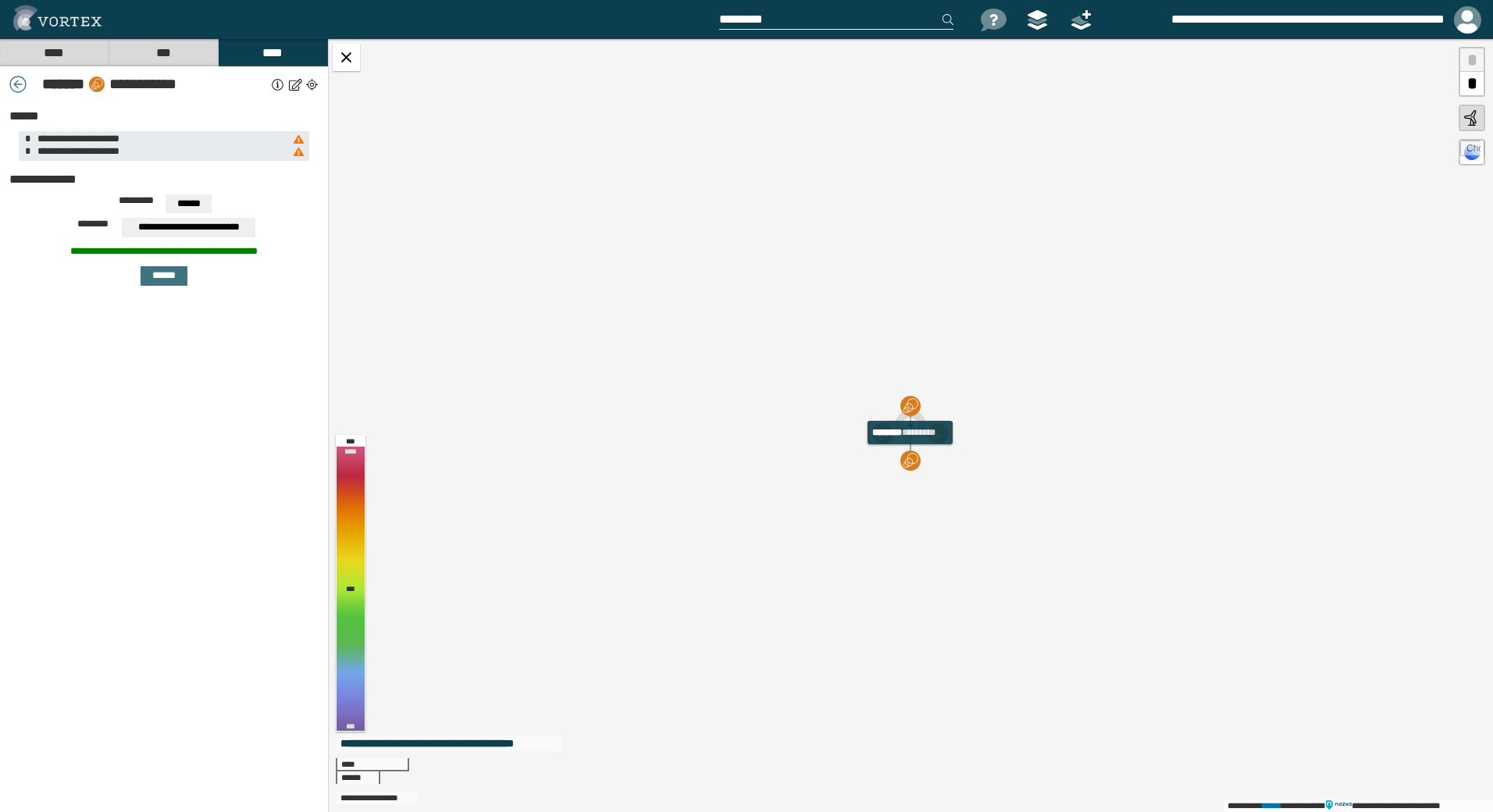 click at bounding box center [910, 461] 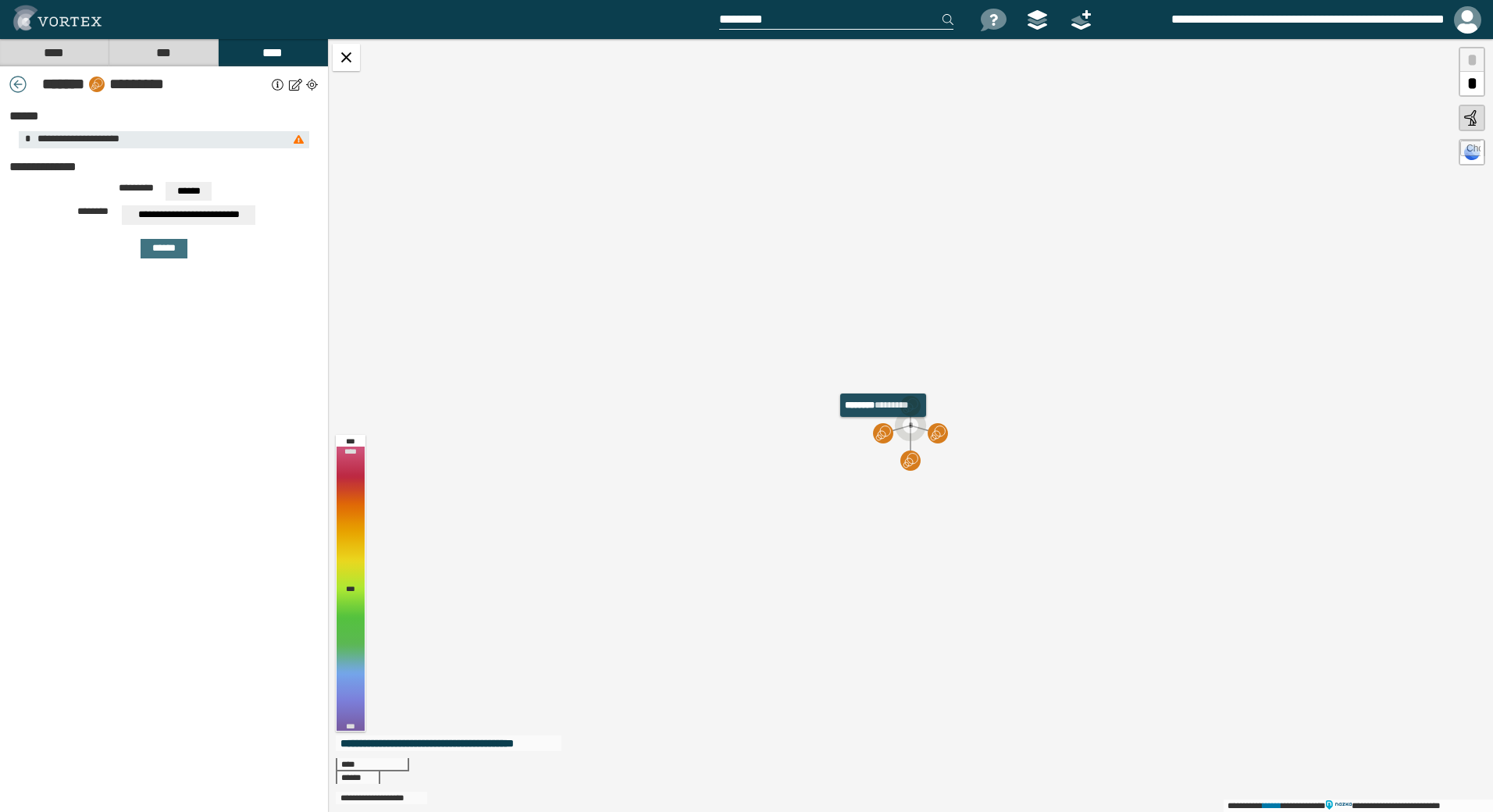 click at bounding box center [883, 433] 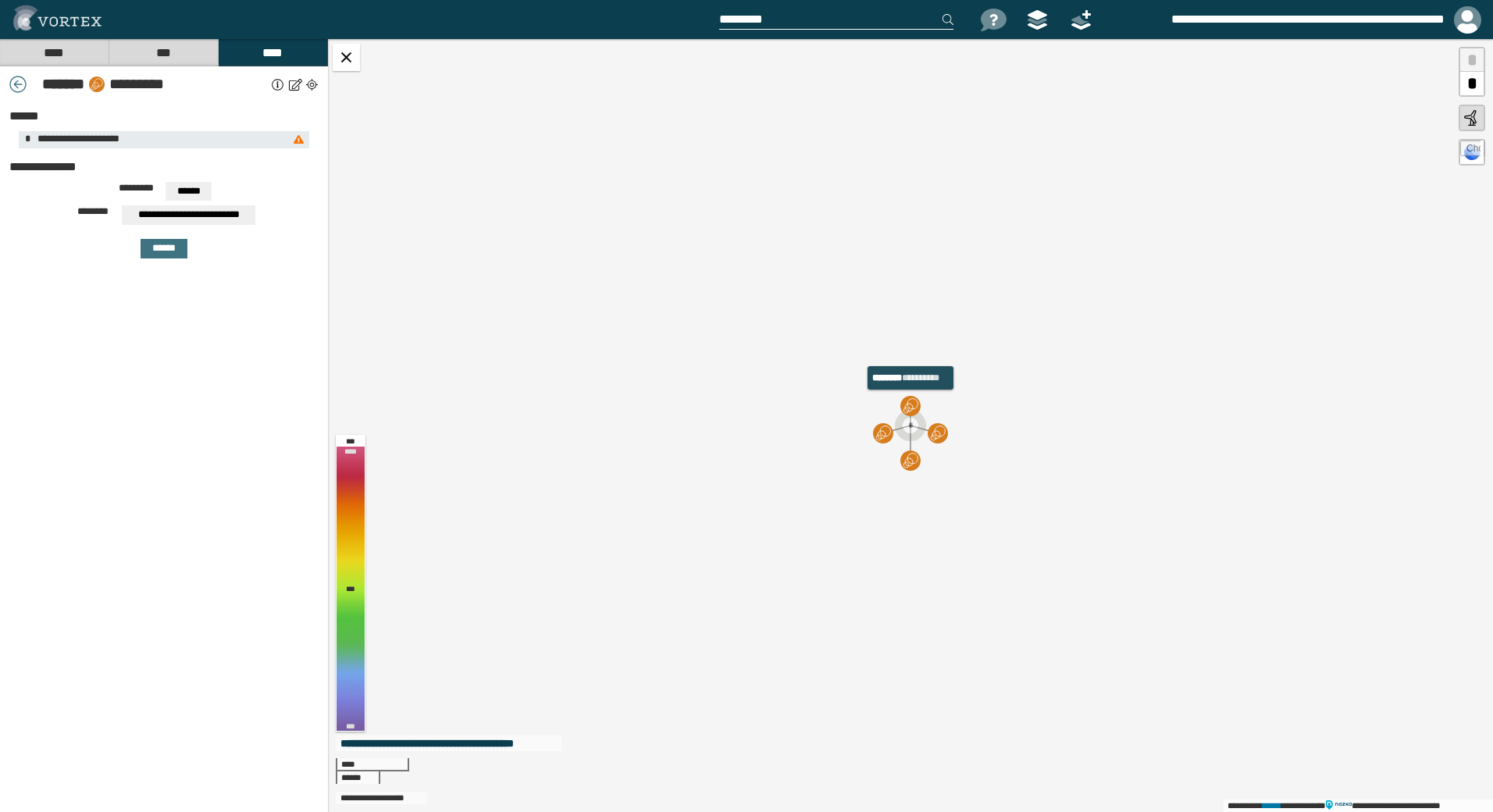 click at bounding box center [910, 406] 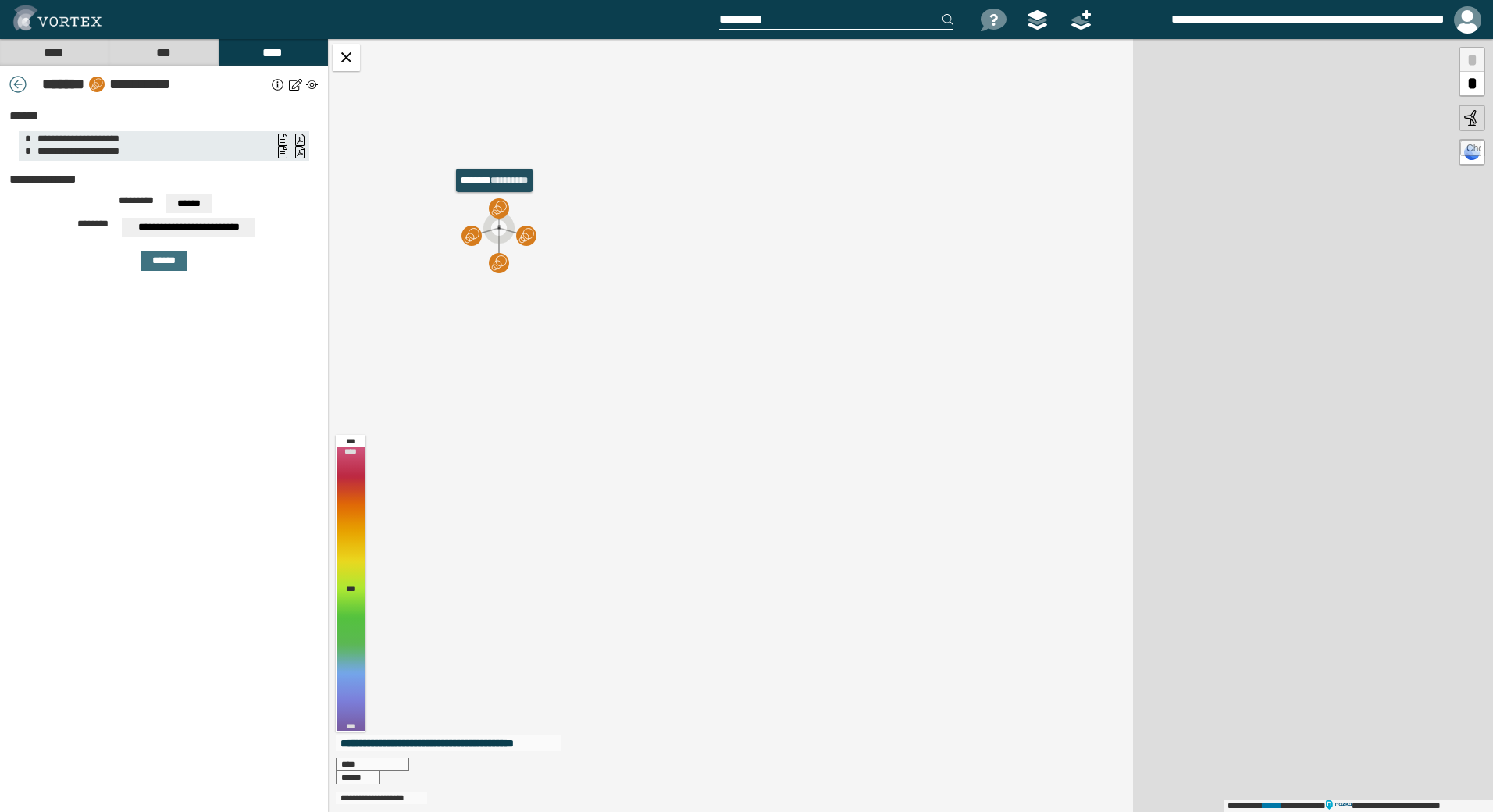 drag, startPoint x: 906, startPoint y: 409, endPoint x: 480, endPoint y: 184, distance: 481.76862 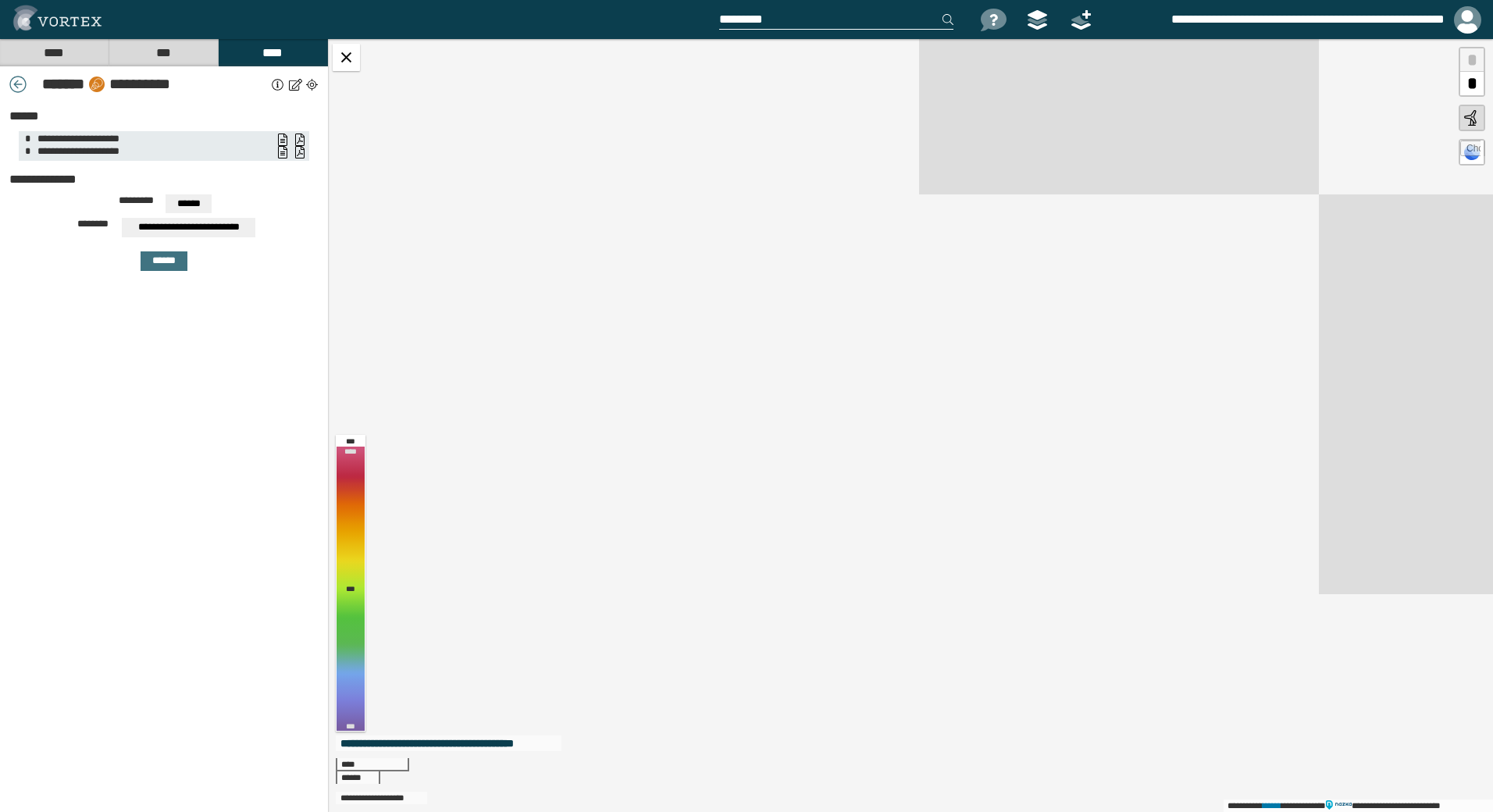 click on "**********" at bounding box center (910, 426) 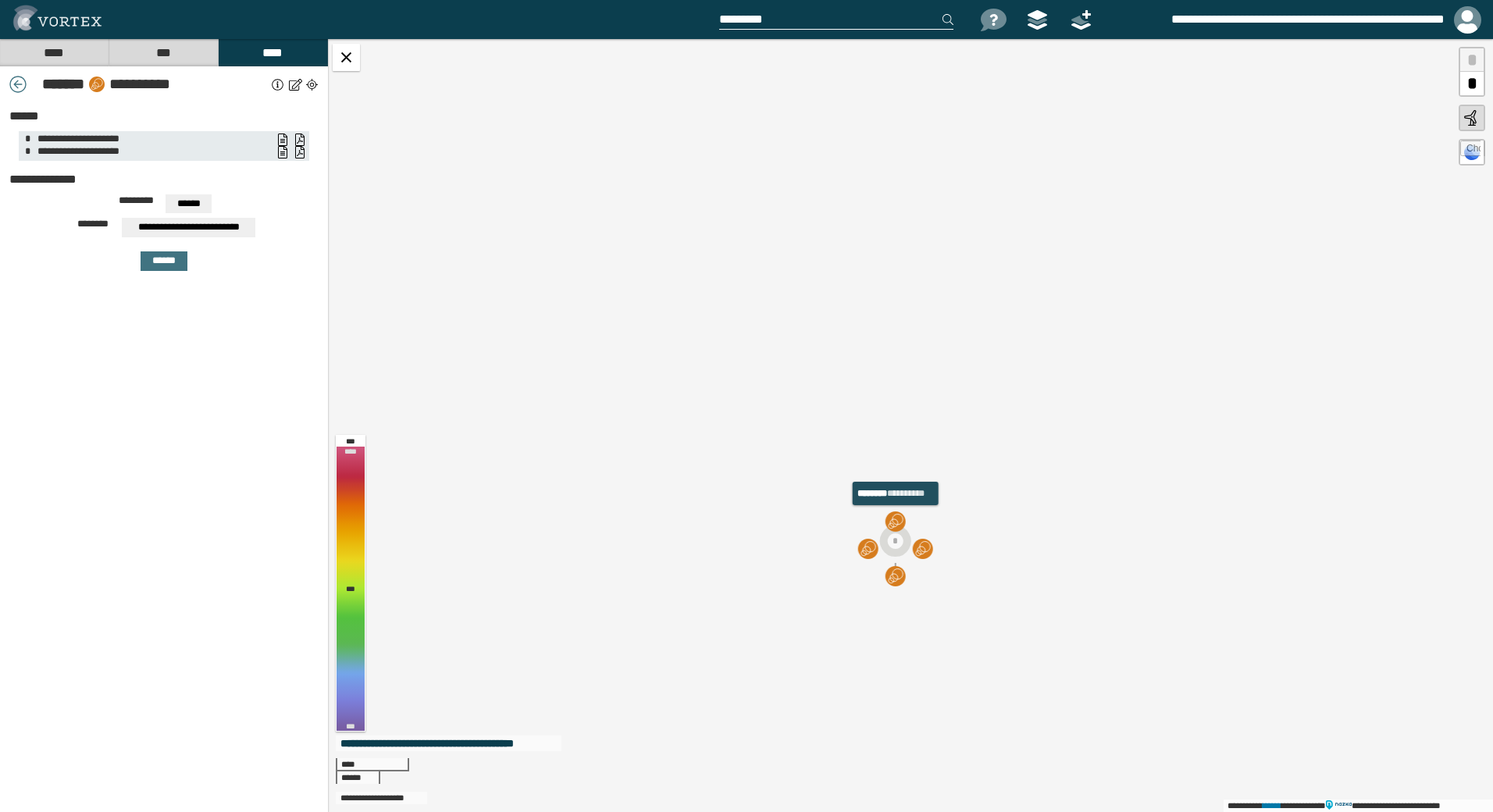 click on "**********" at bounding box center (910, 426) 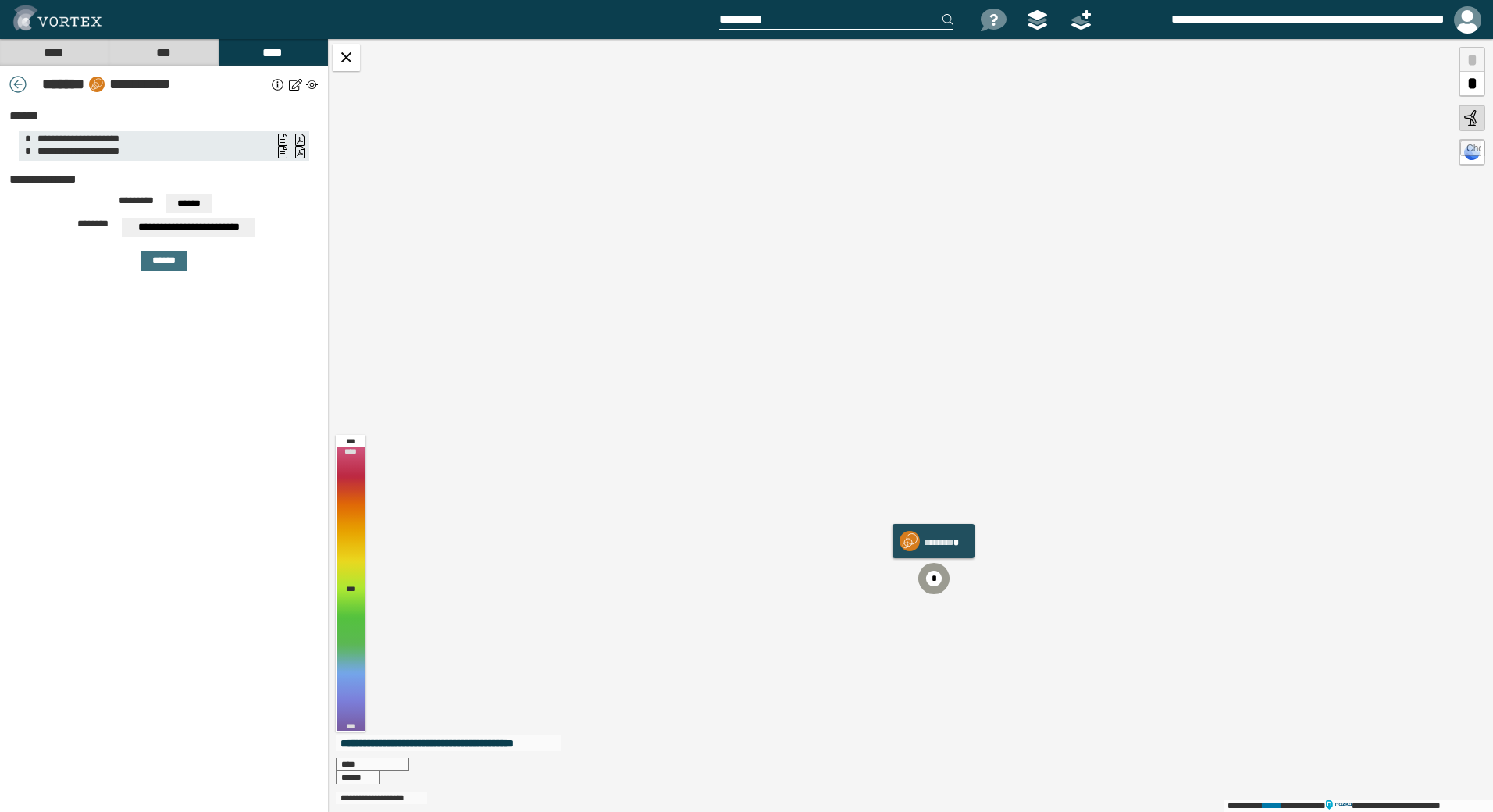 click at bounding box center [934, 579] 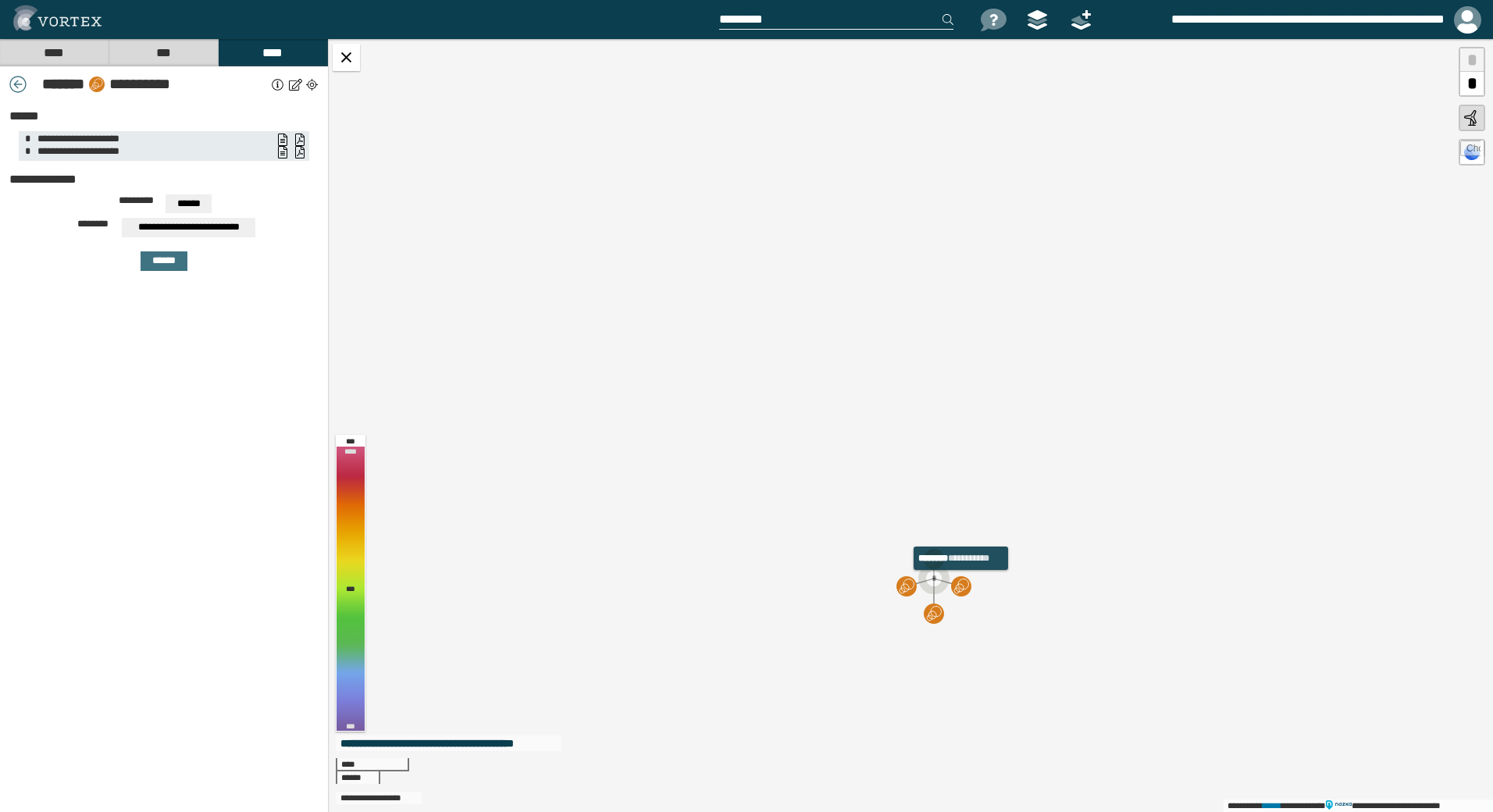 click at bounding box center [961, 586] 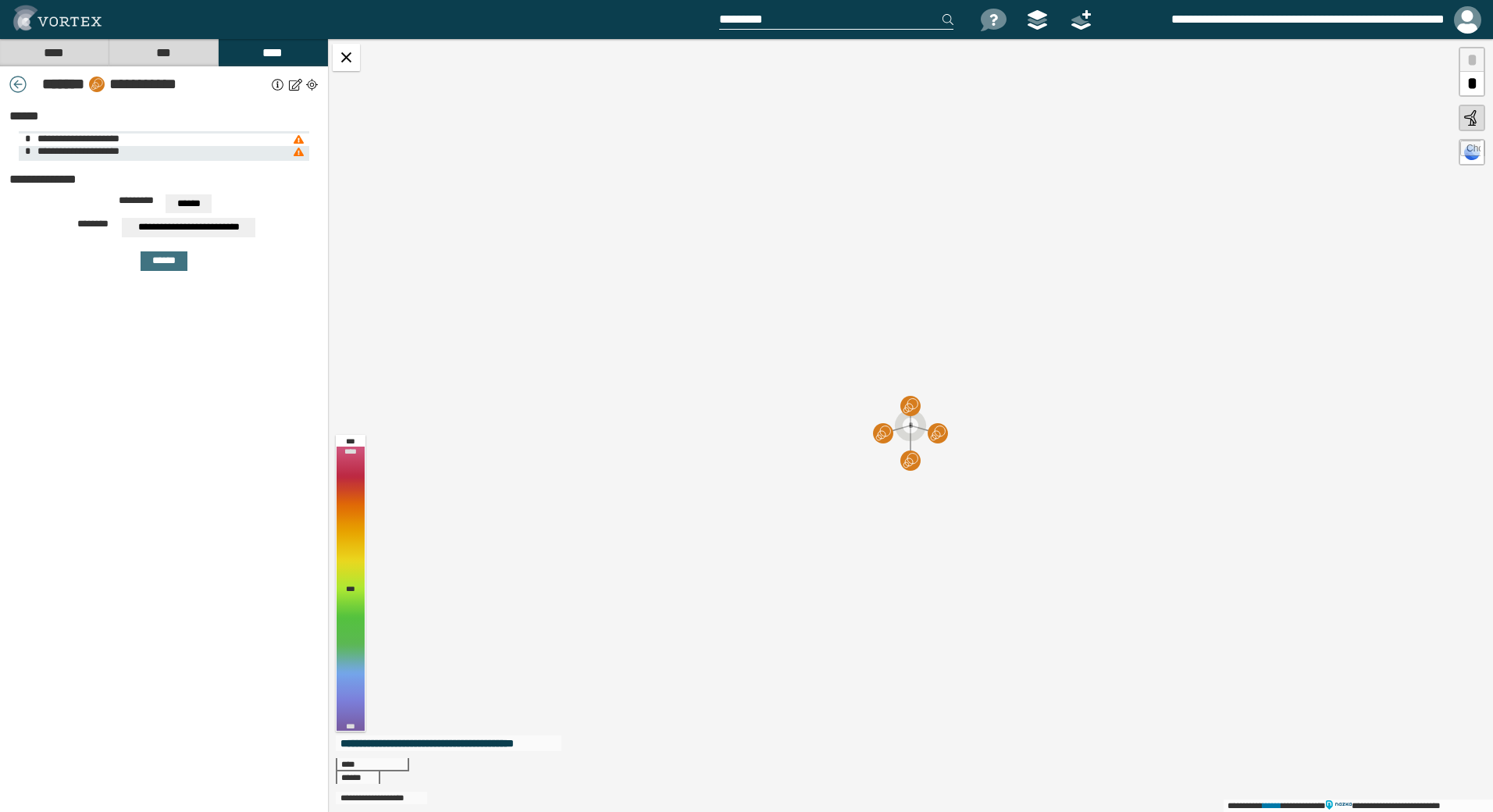 click at bounding box center [298, 140] 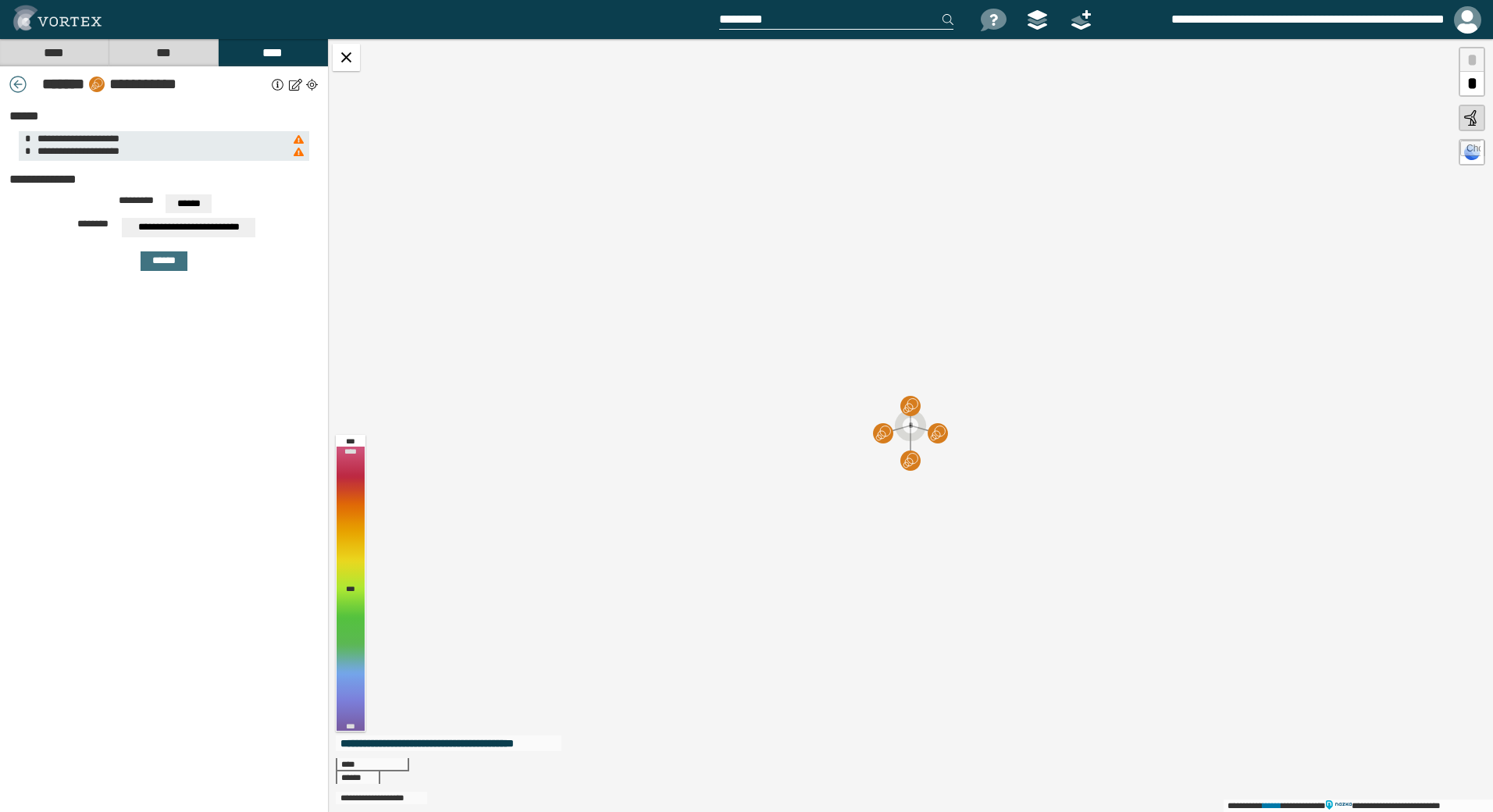 click on "***" at bounding box center (163, 52) 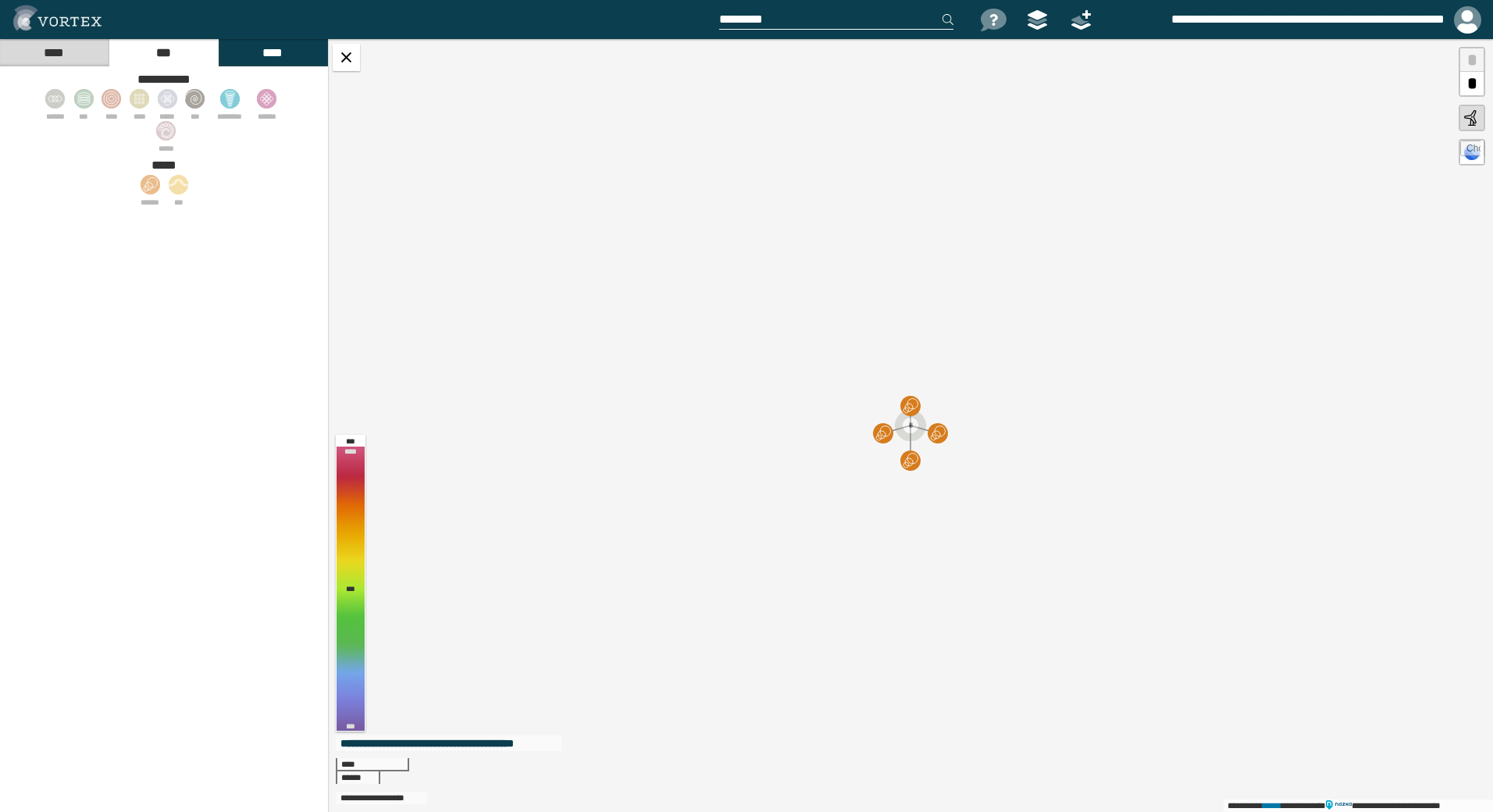 click on "****" at bounding box center [54, 52] 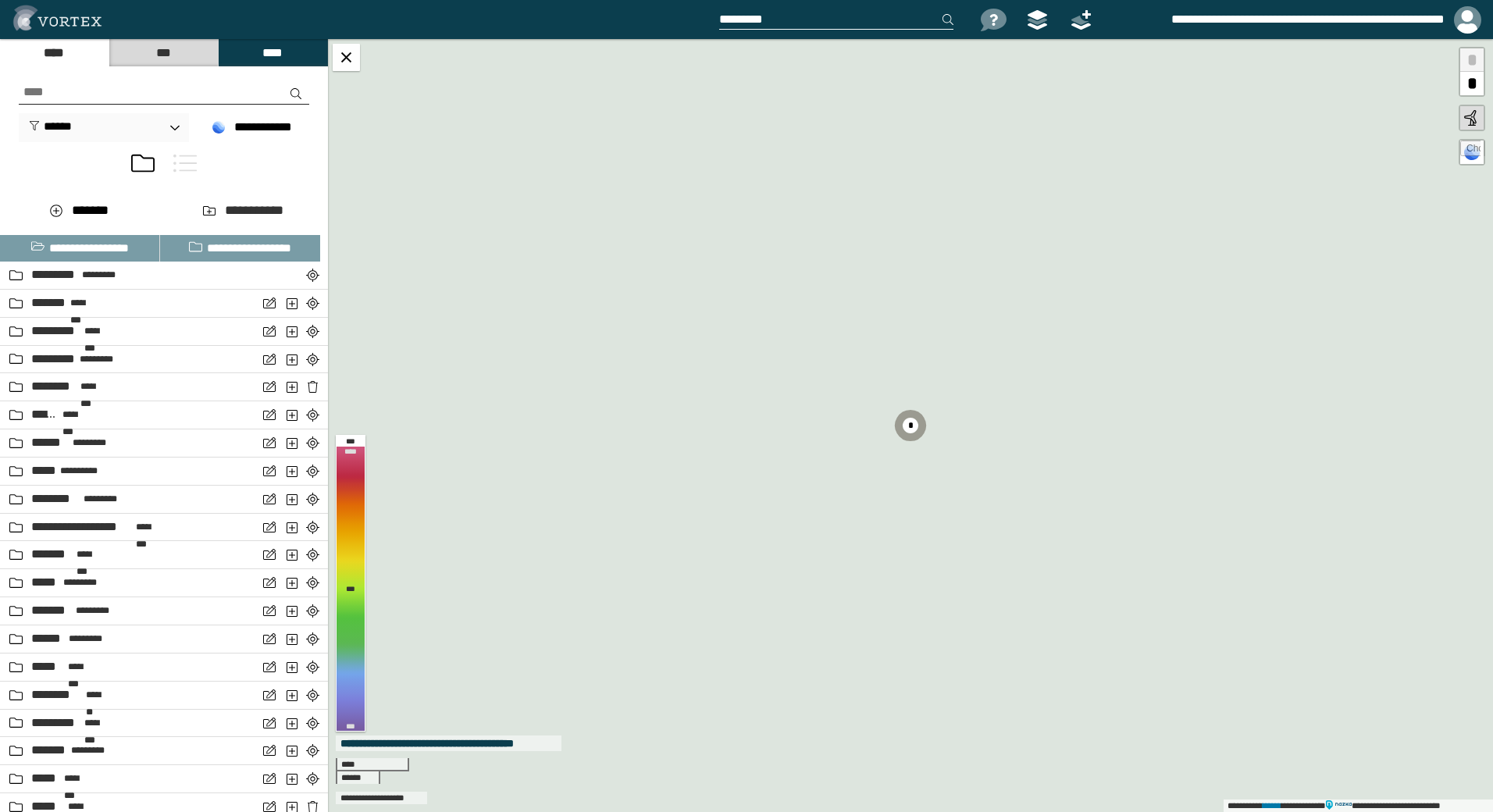 click at bounding box center (846, 20) 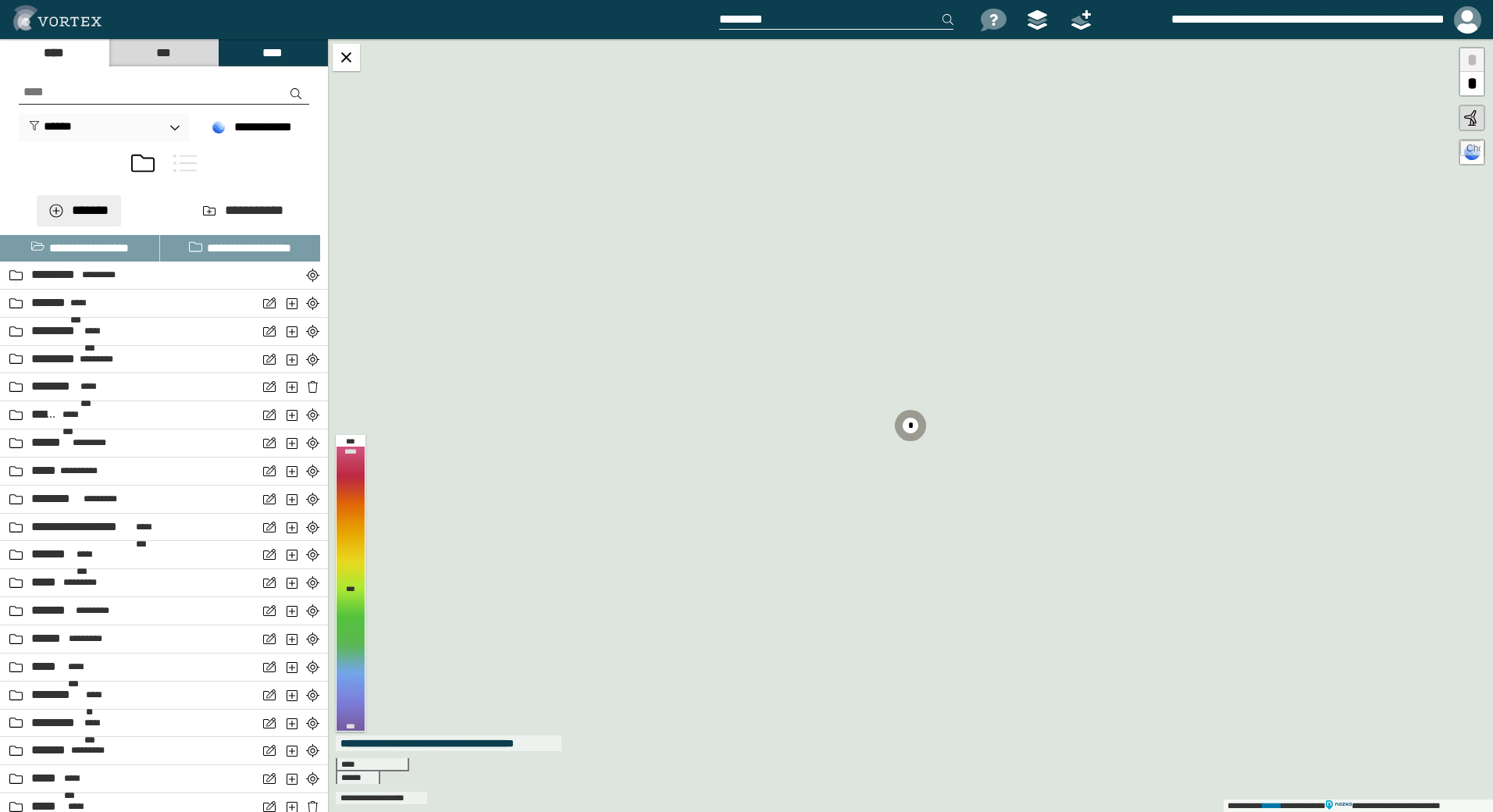 click on "*******" at bounding box center (79, 211) 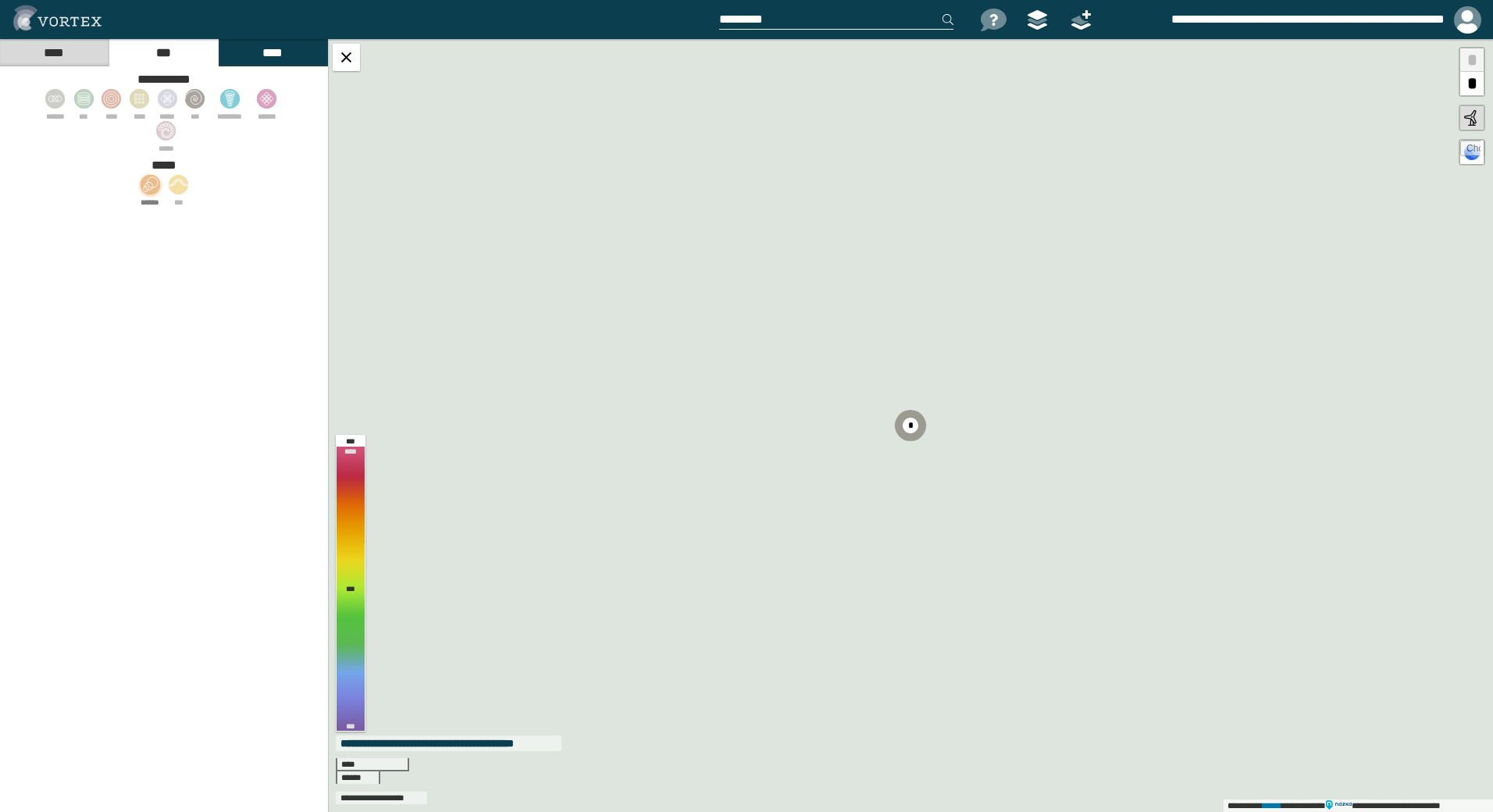click at bounding box center (150, 184) 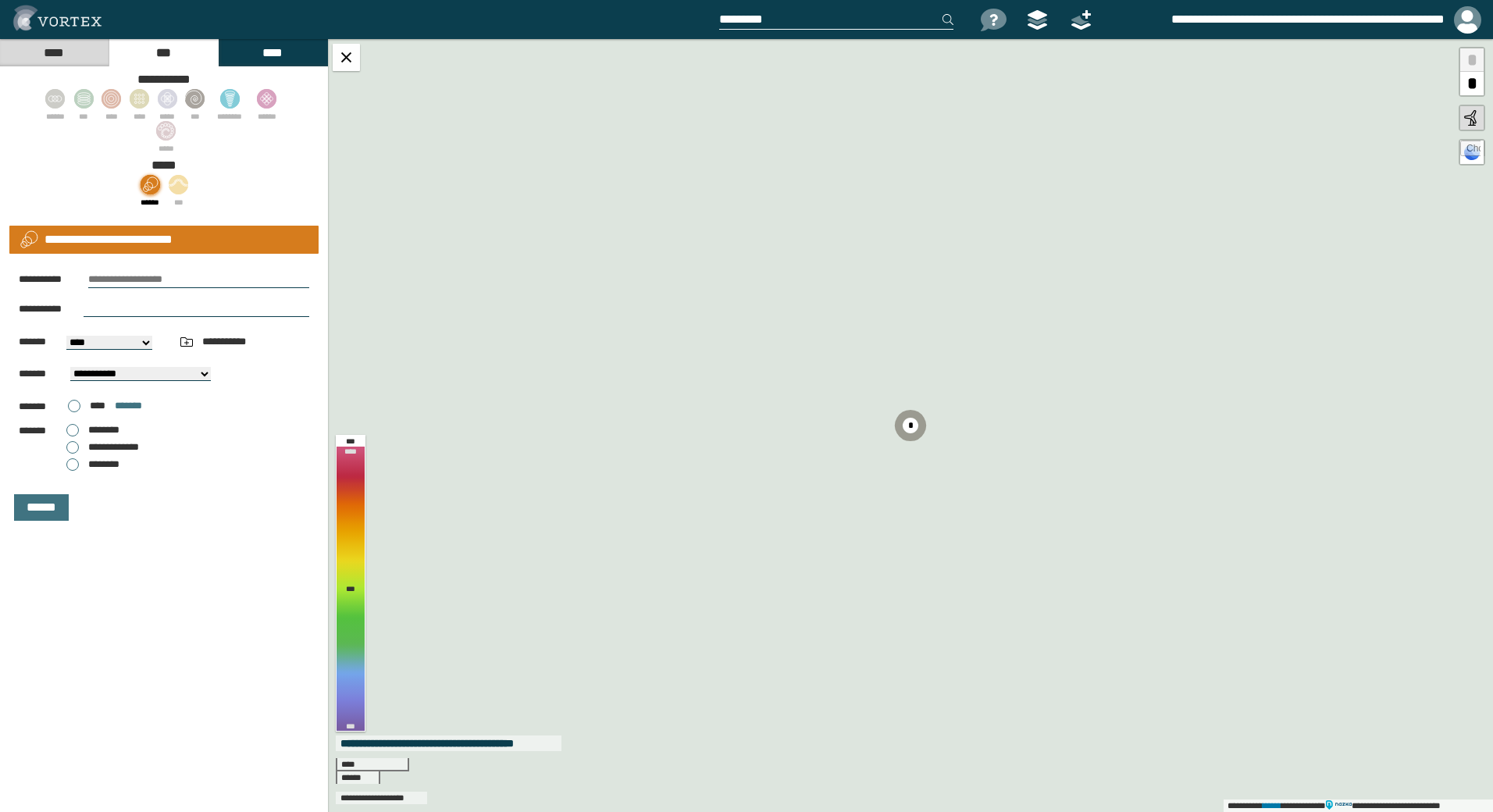 click at bounding box center [196, 309] 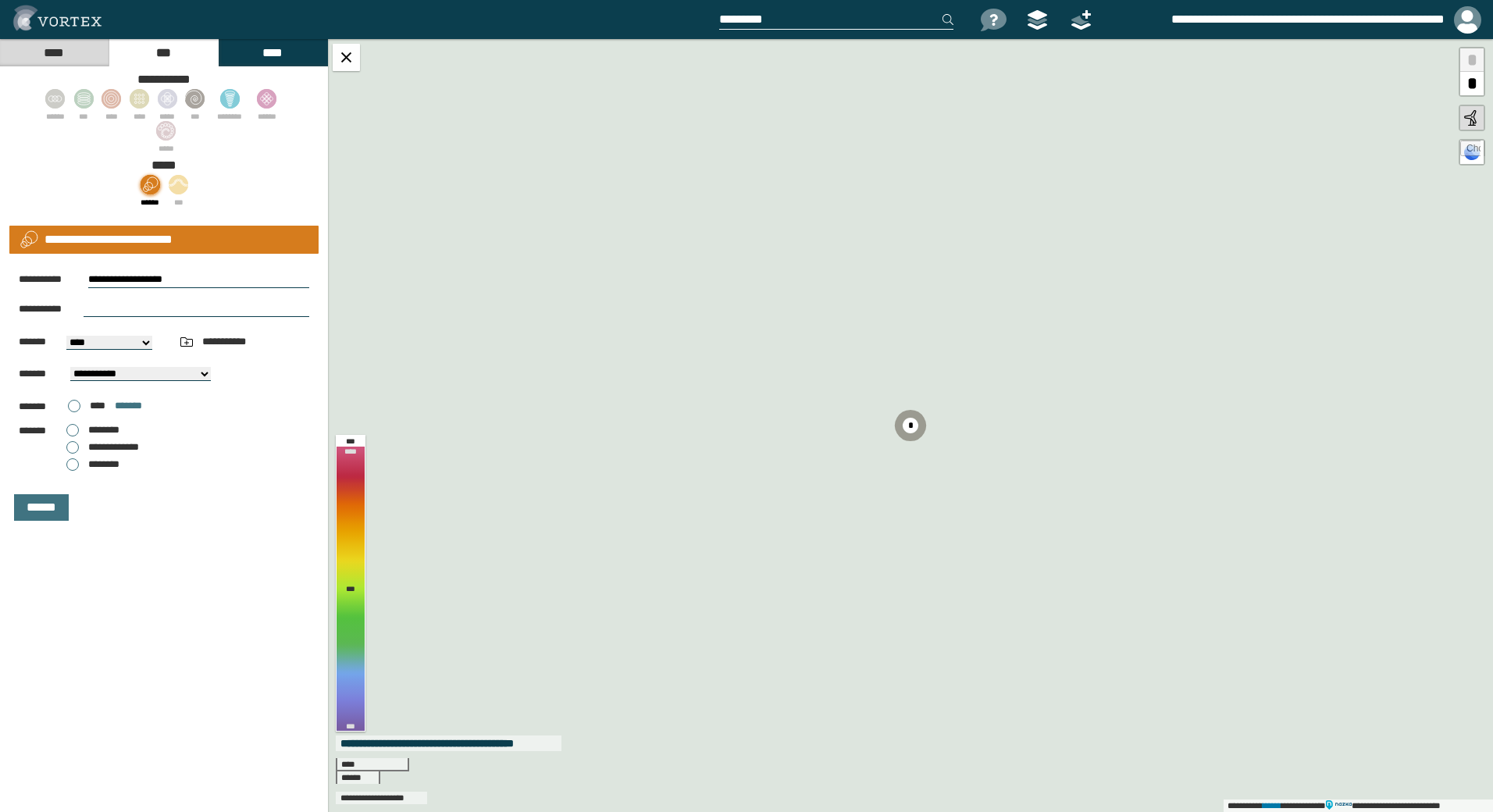 type on "**********" 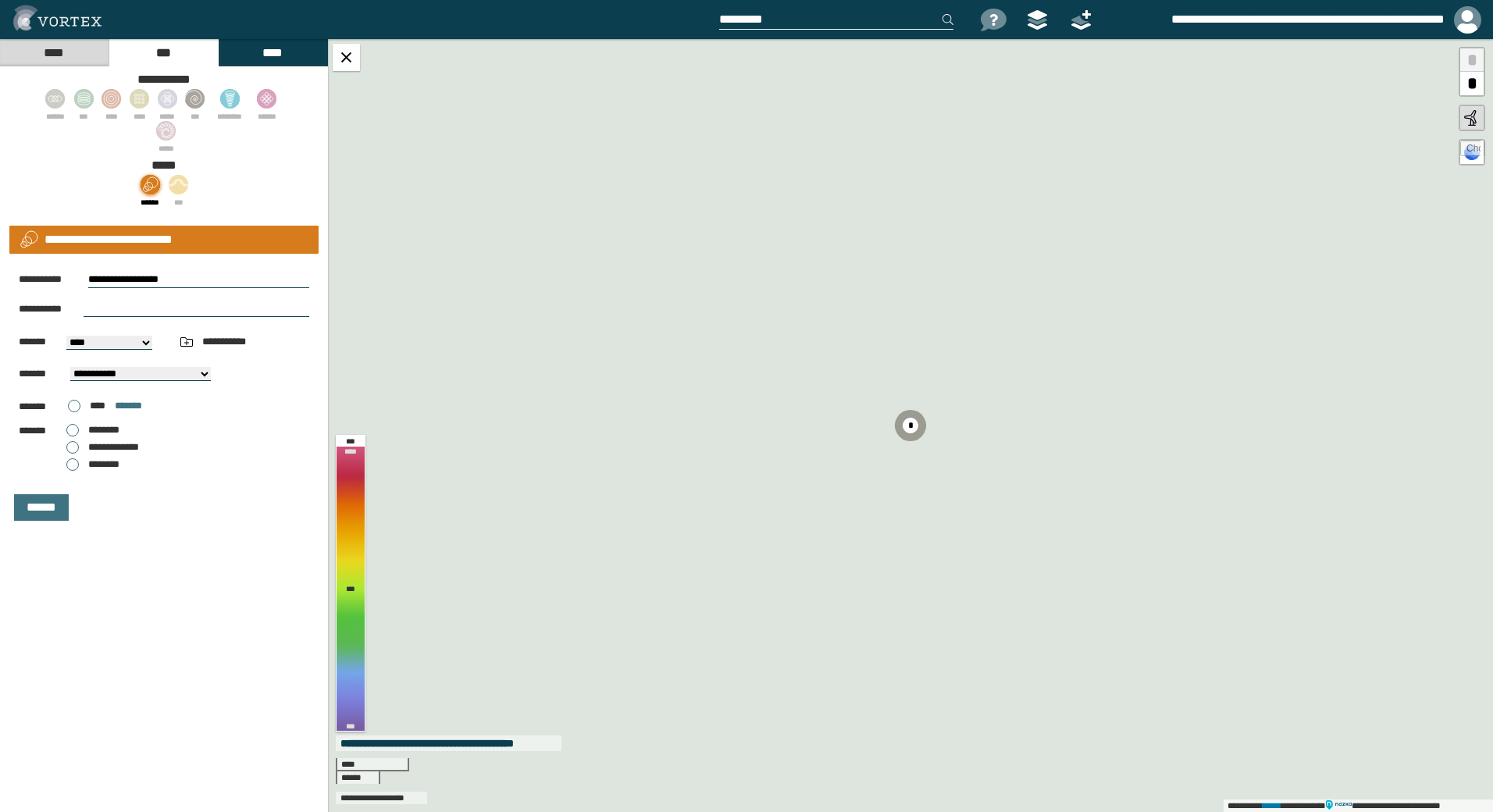 click on "********" at bounding box center (93, 430) 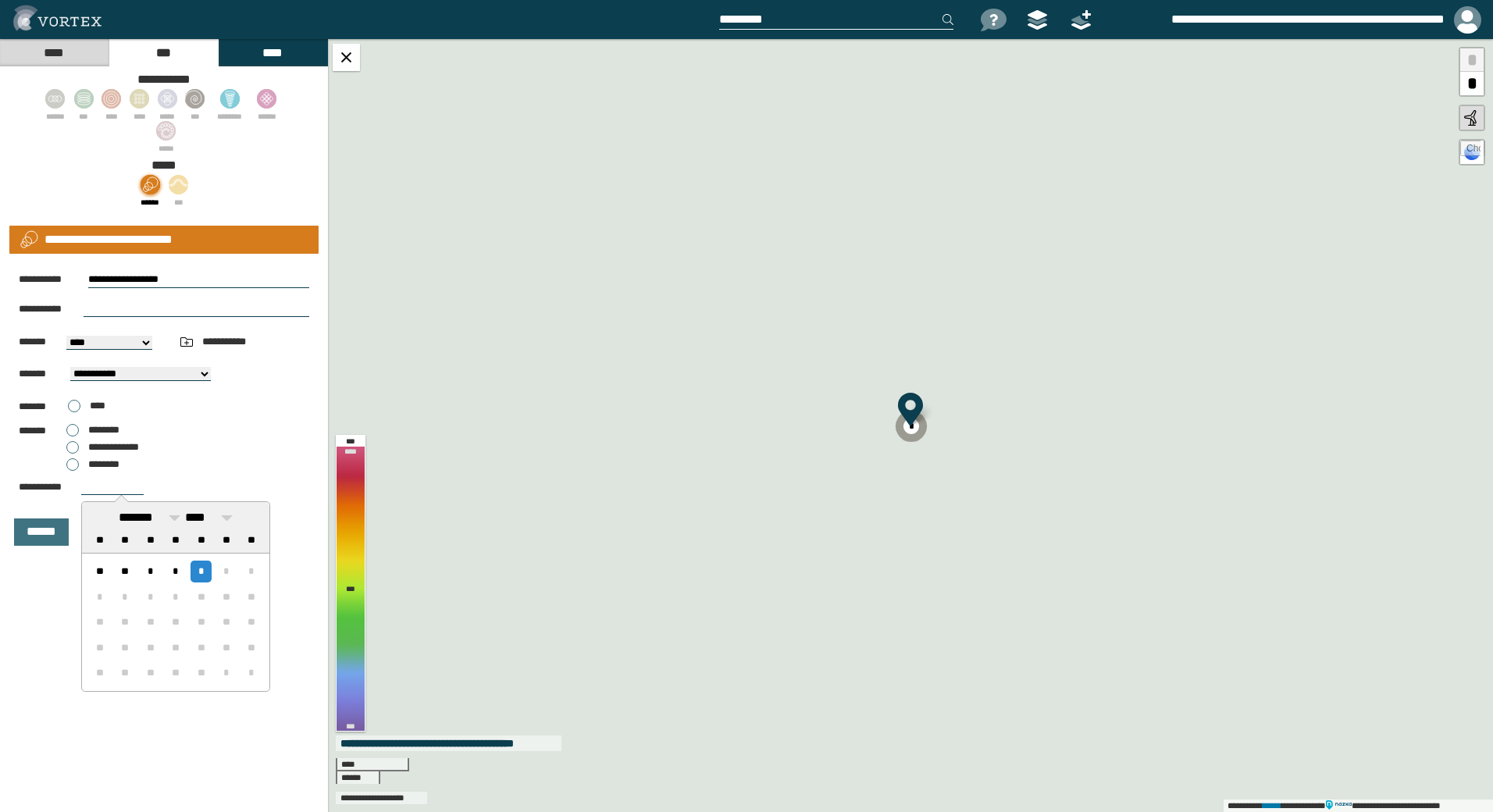 click at bounding box center (112, 487) 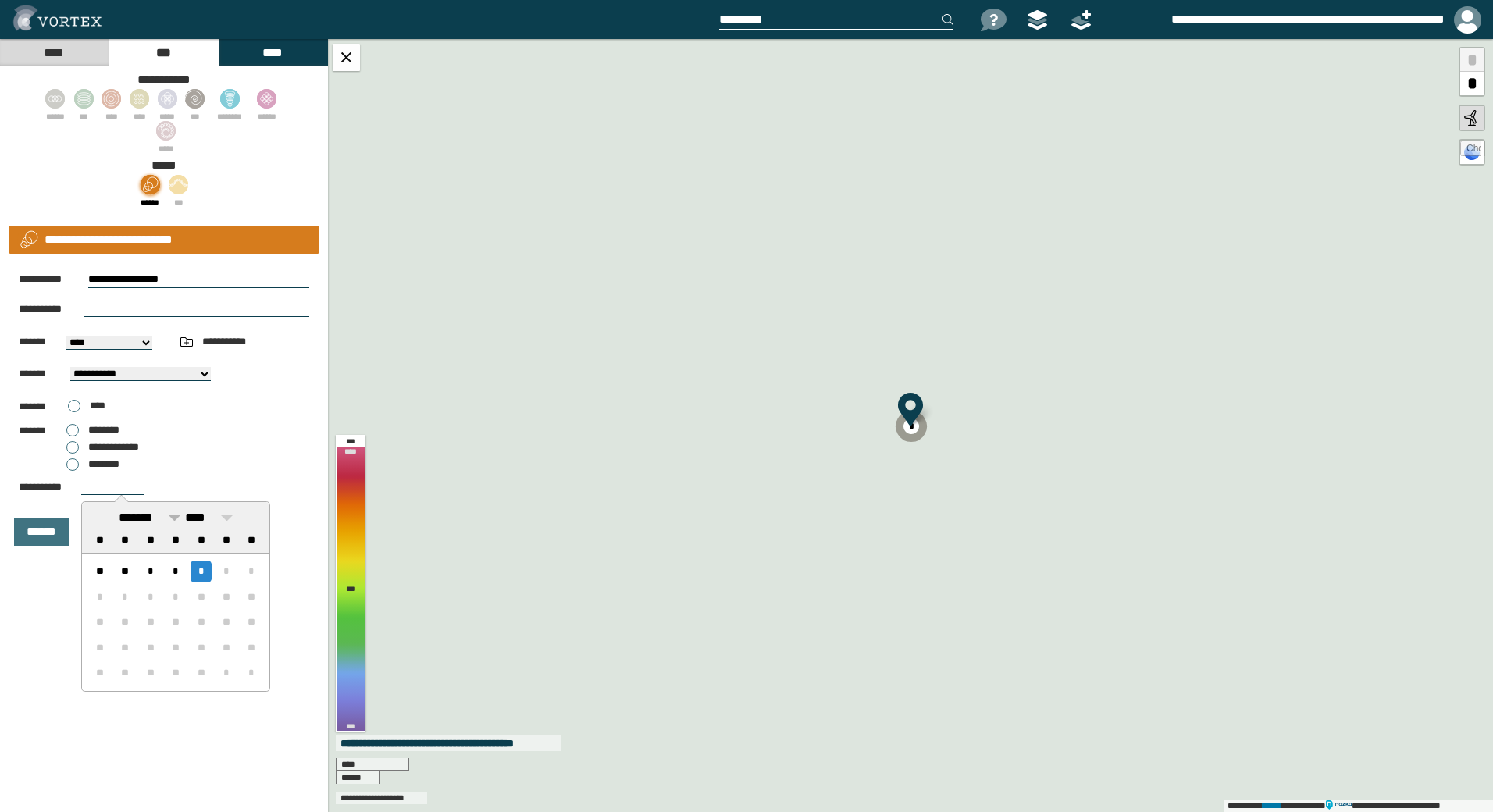 click on "*******" at bounding box center [149, 518] 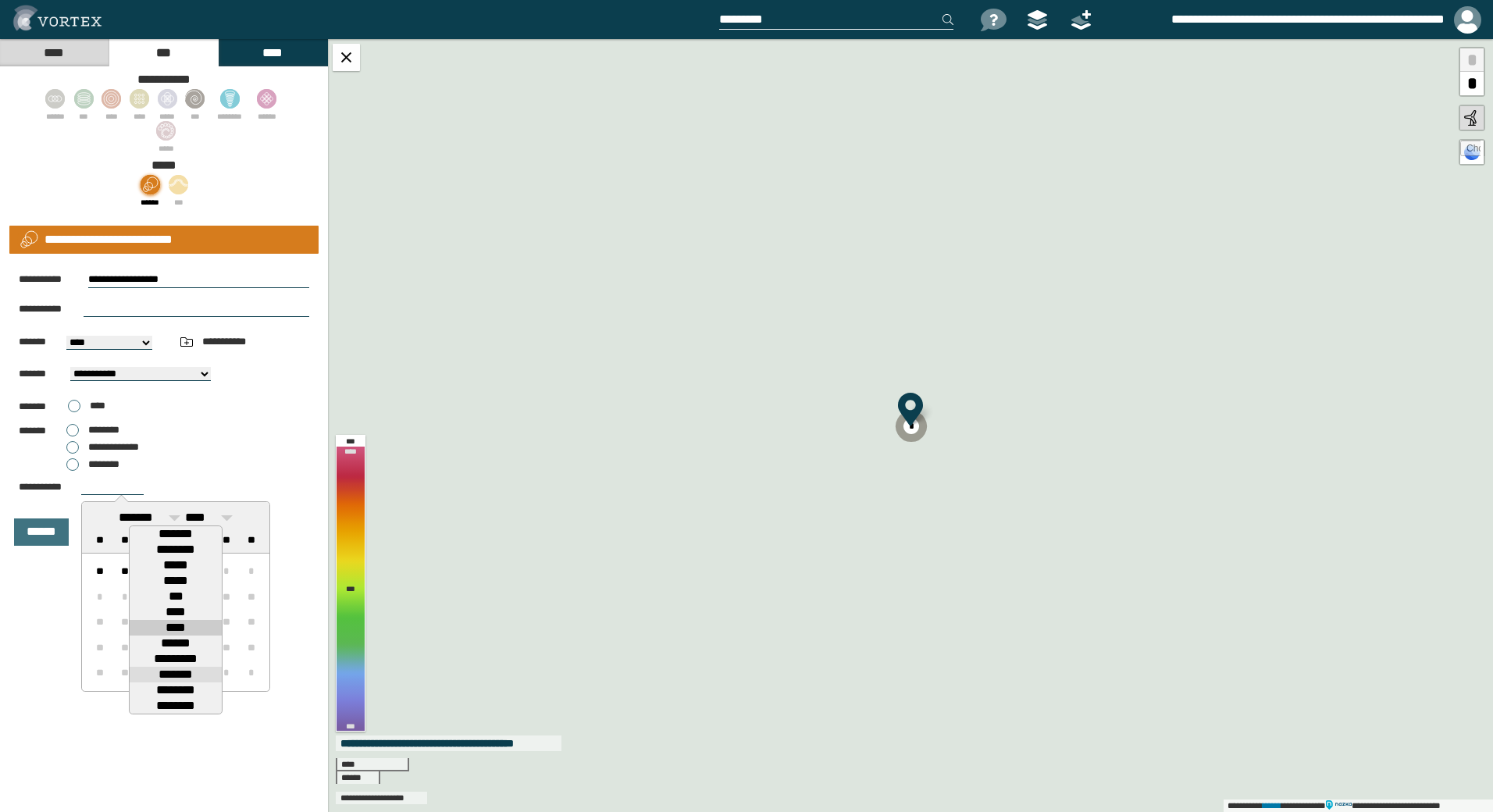 click on "****" at bounding box center (176, 628) 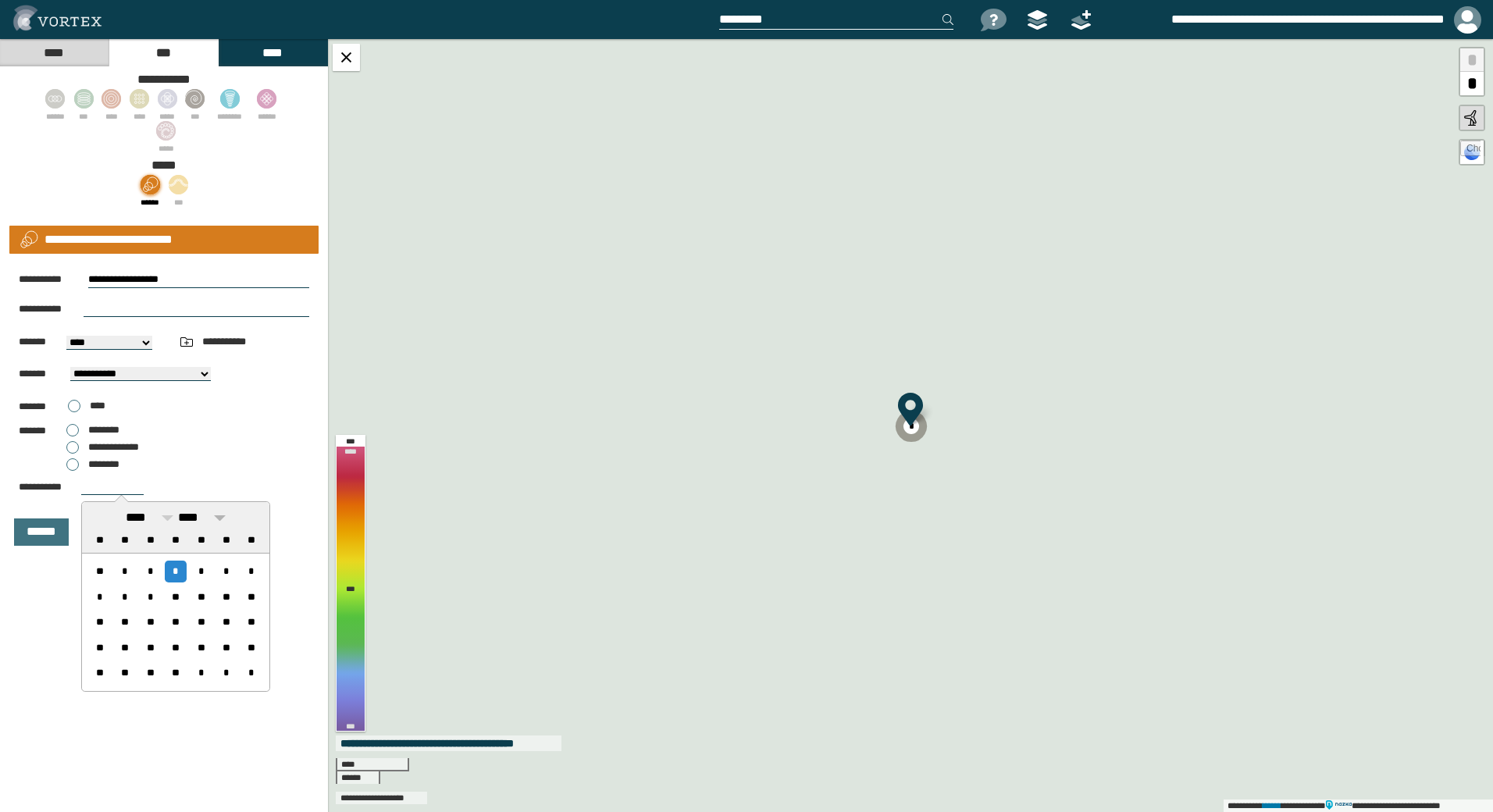 click on "****" at bounding box center (201, 518) 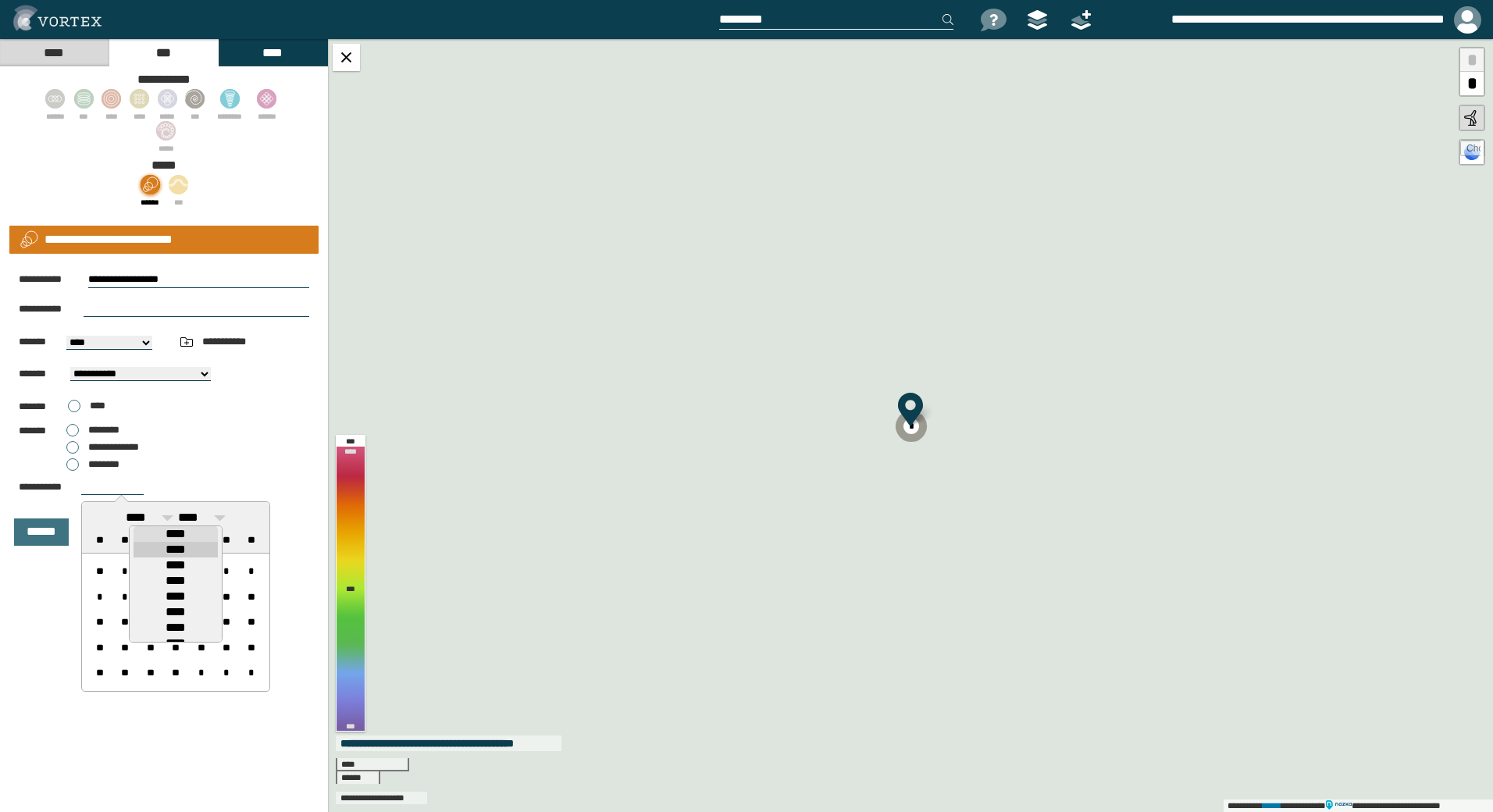 click on "****" at bounding box center (176, 550) 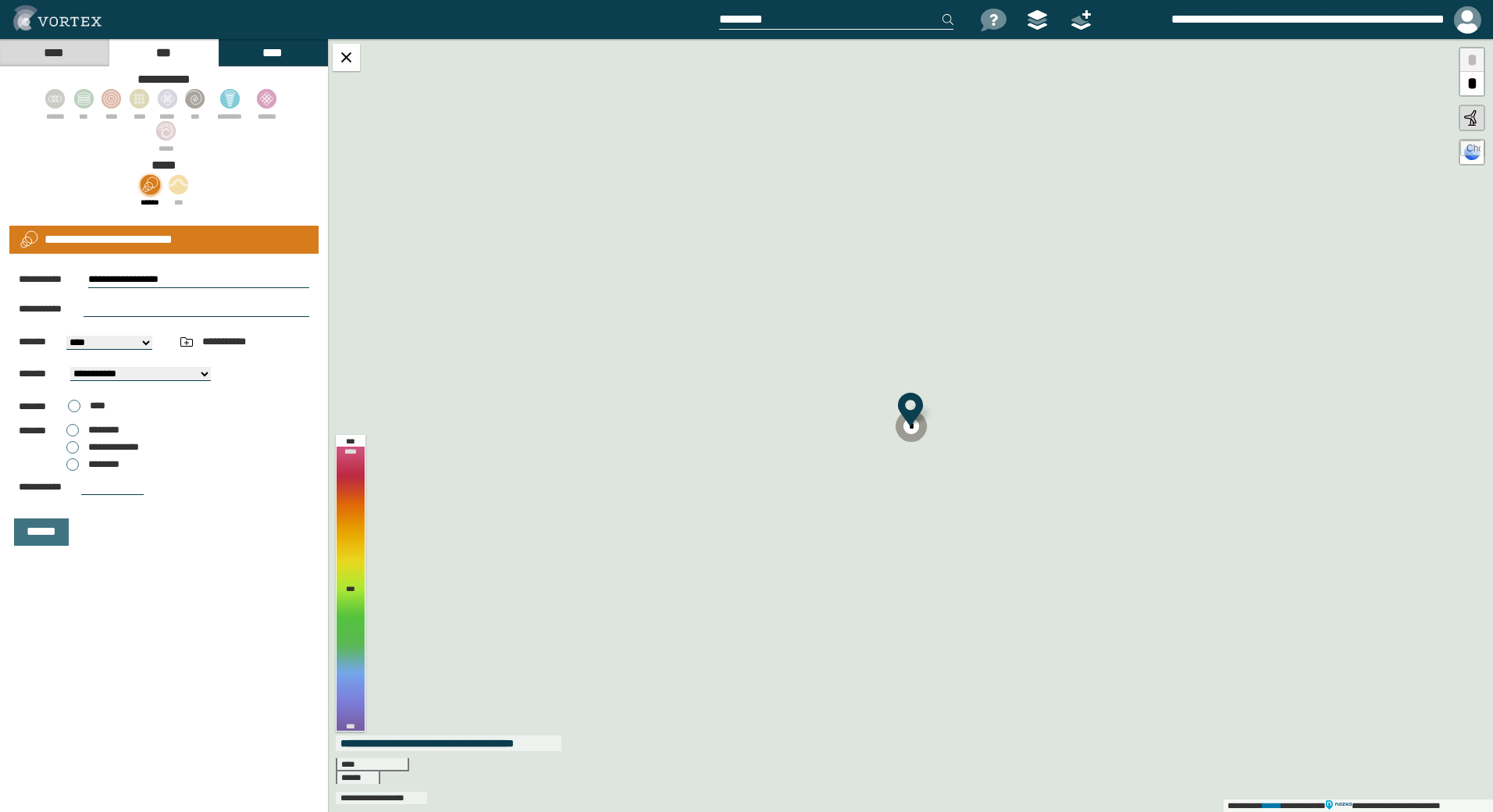 click at bounding box center [196, 309] 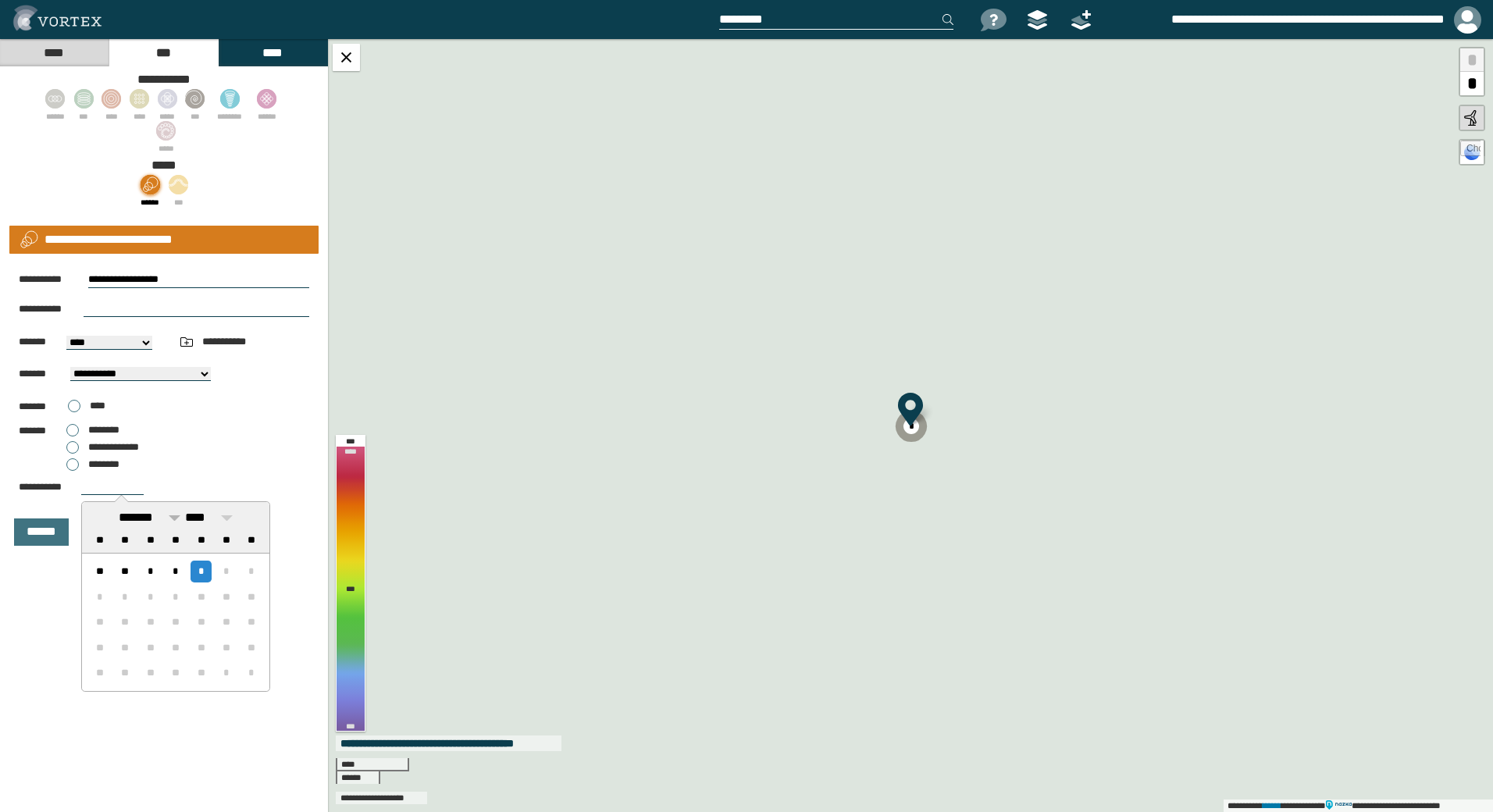 click at bounding box center [174, 518] 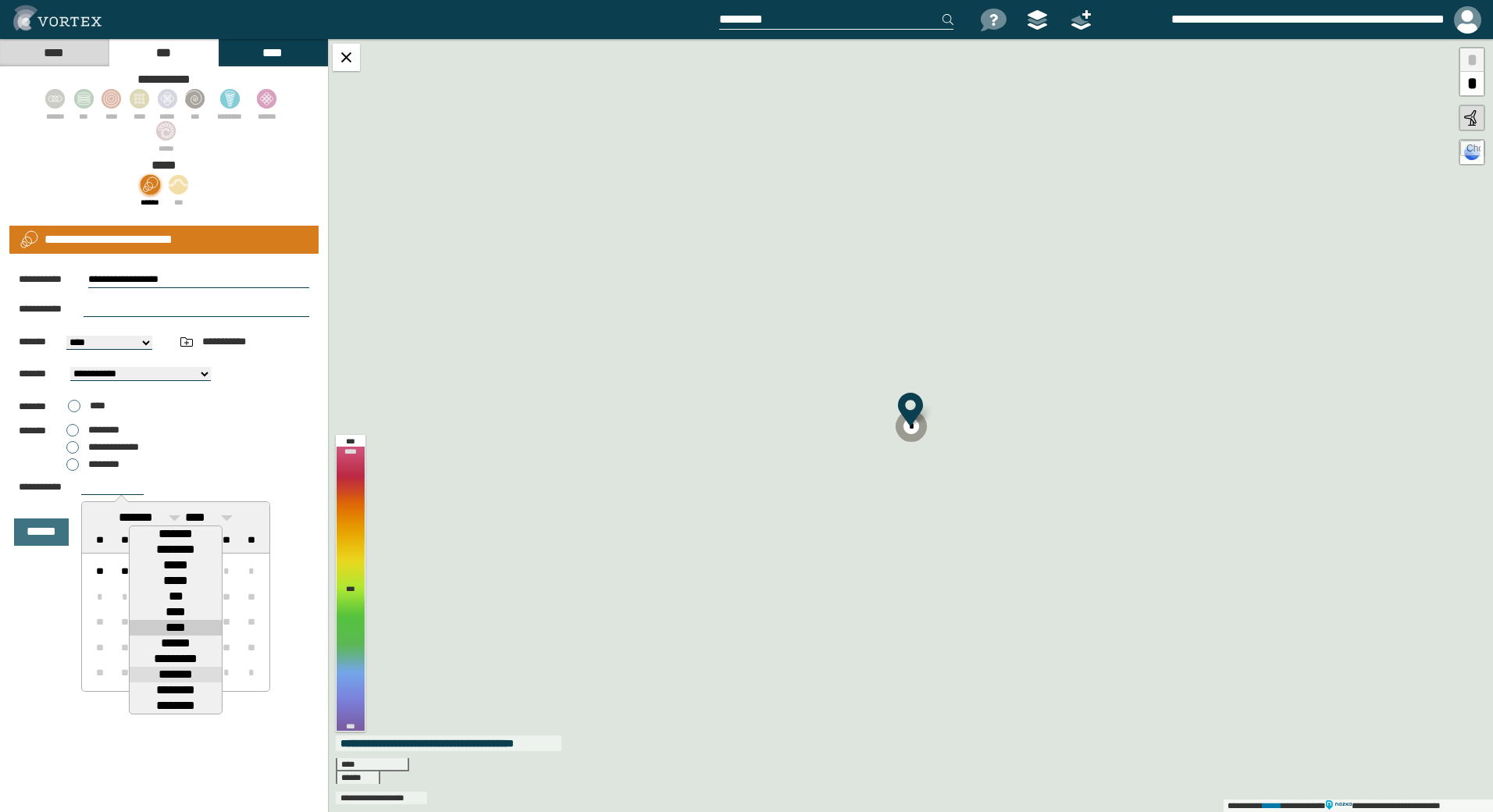 click on "****" at bounding box center (176, 628) 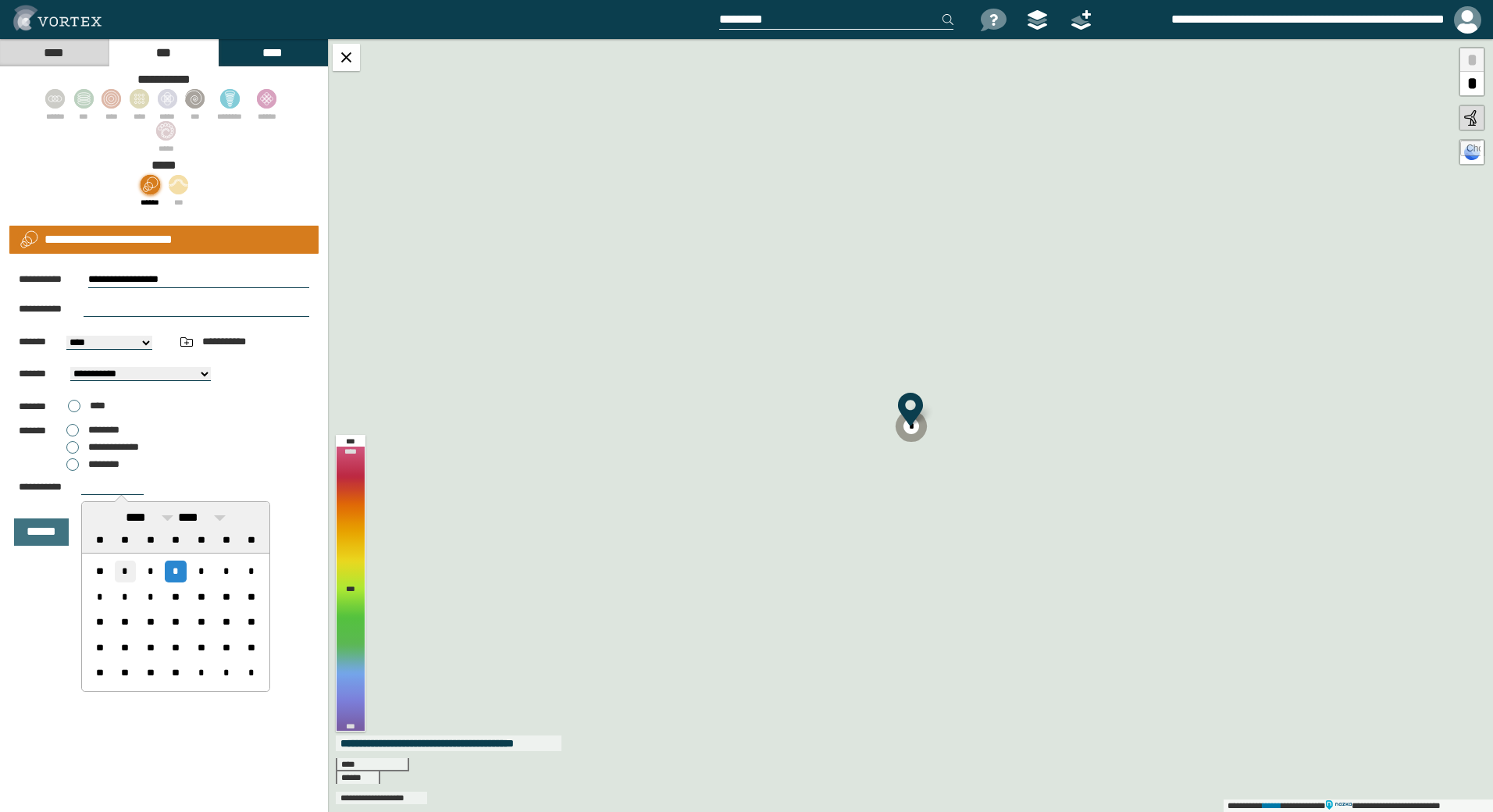 click on "*" at bounding box center (125, 571) 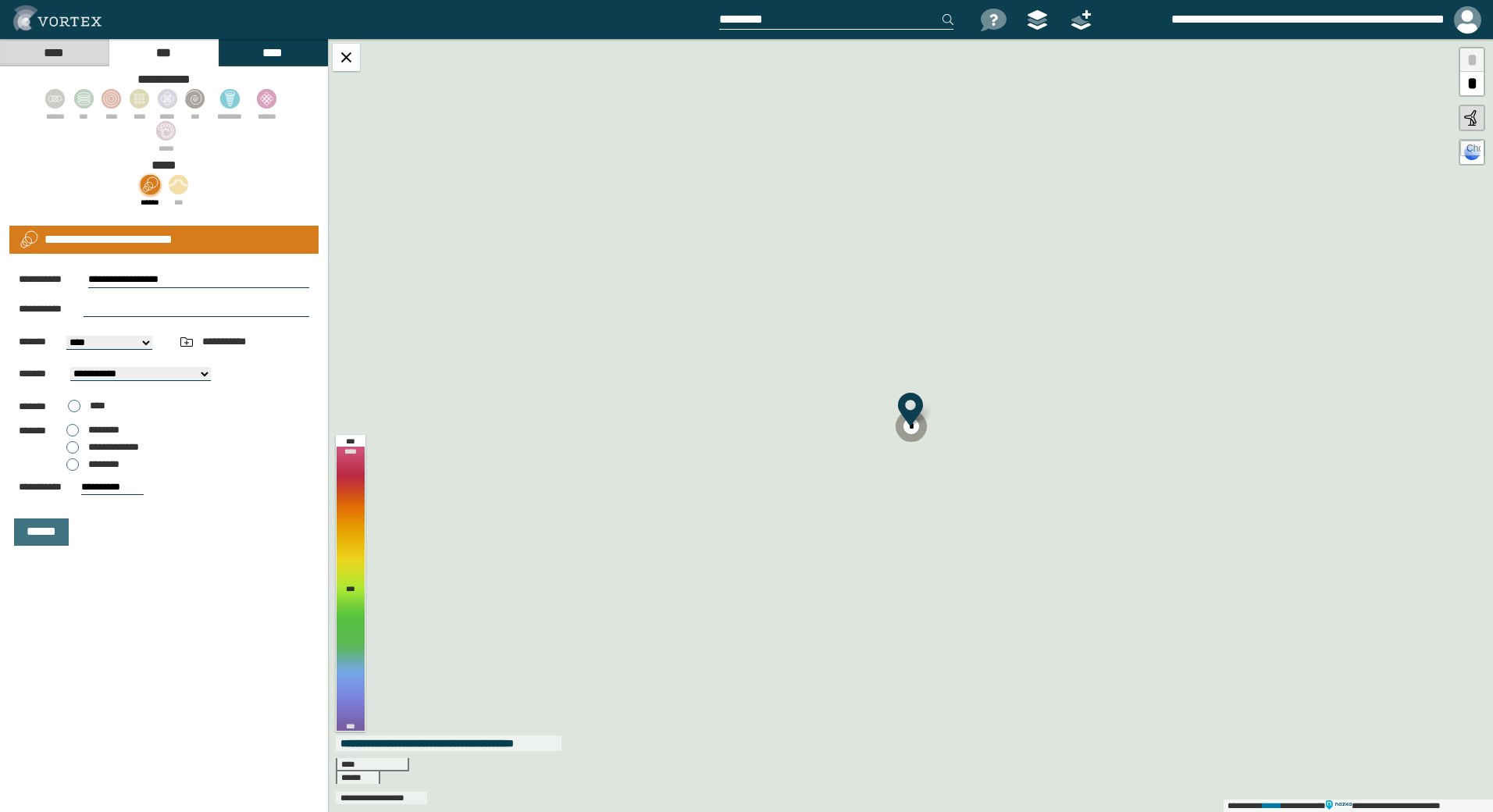 click on "**********" at bounding box center (112, 487) 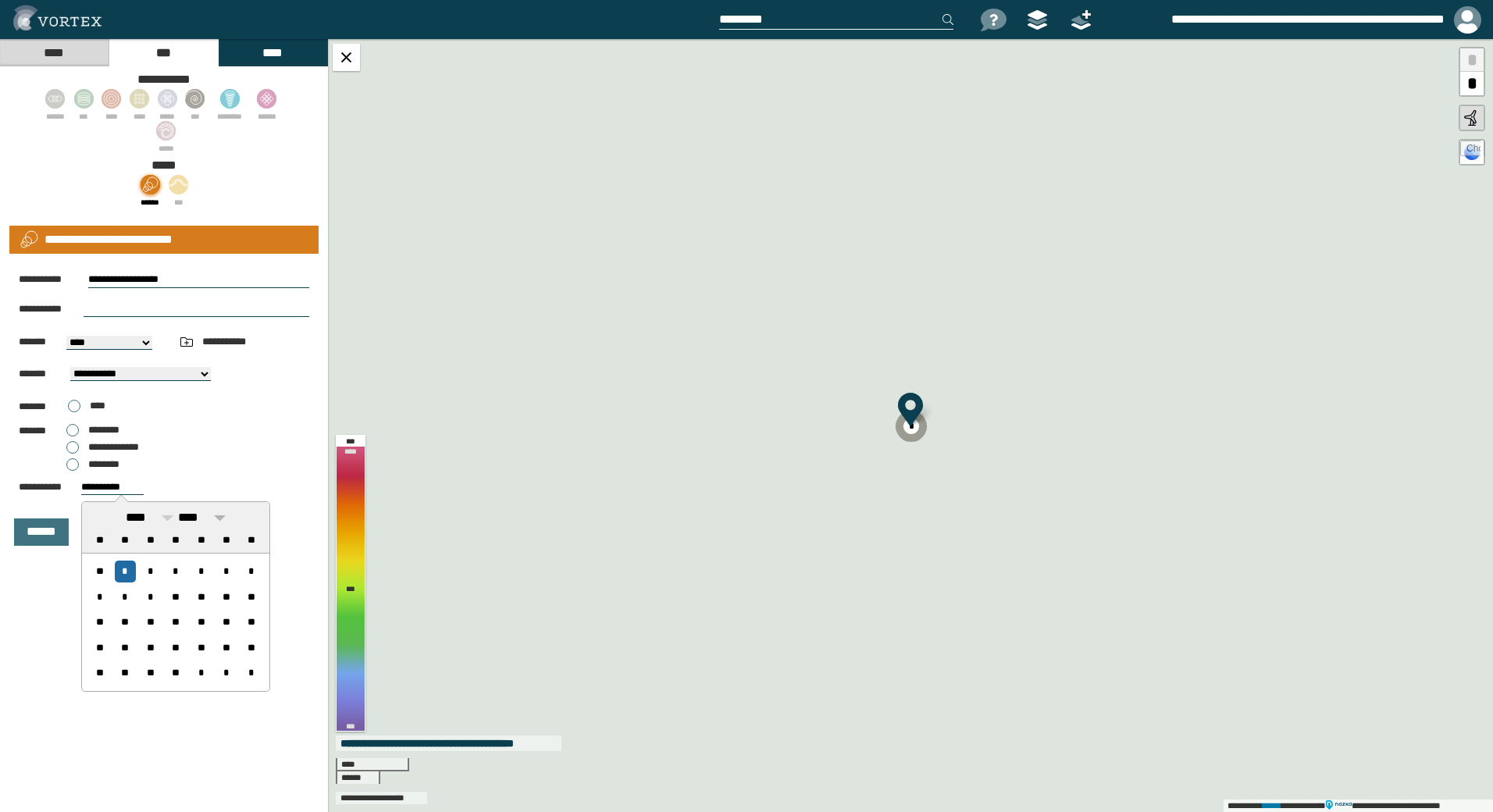 click on "****" at bounding box center [201, 518] 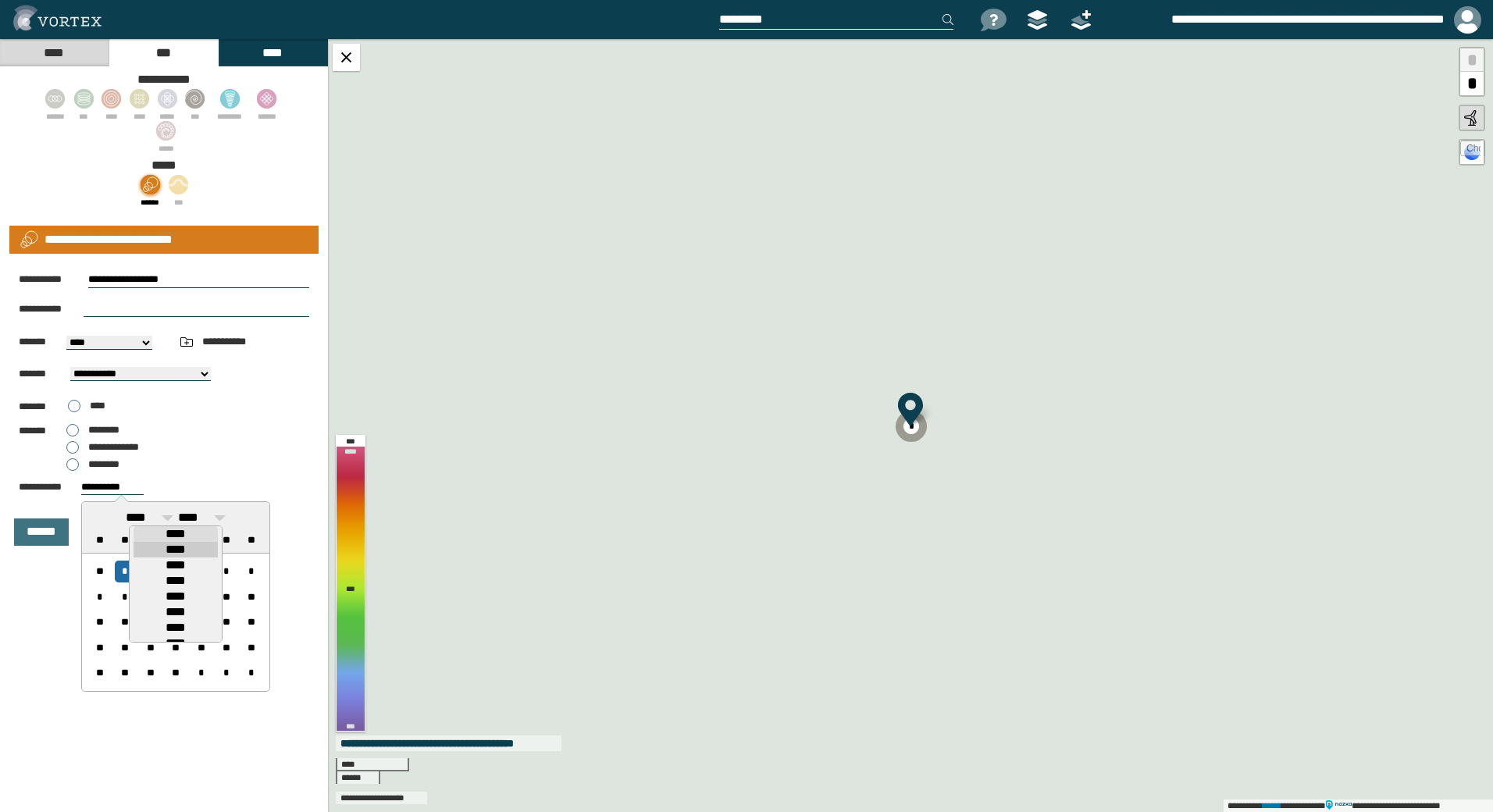 click on "****" at bounding box center (176, 550) 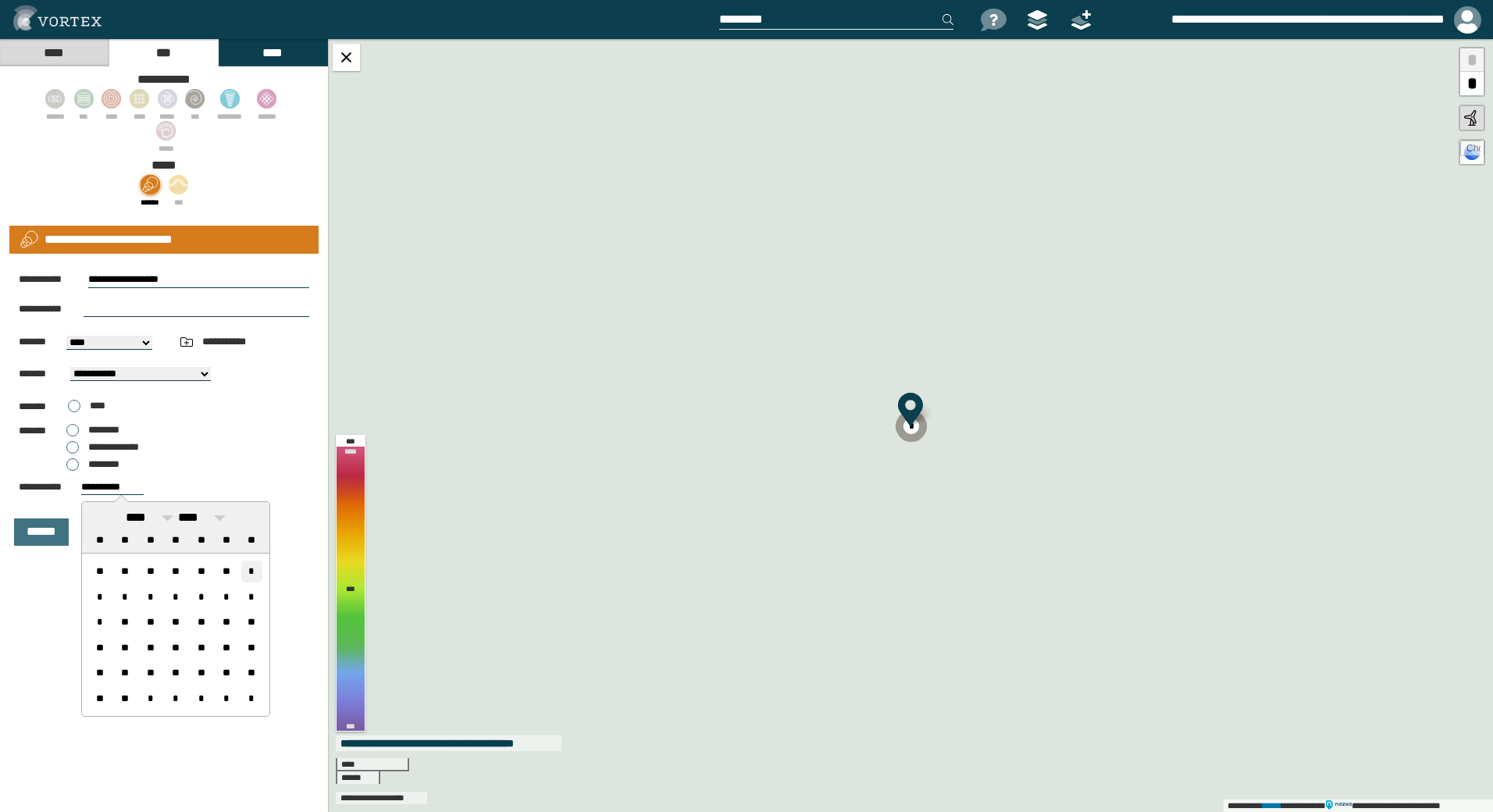 click on "*" at bounding box center [251, 571] 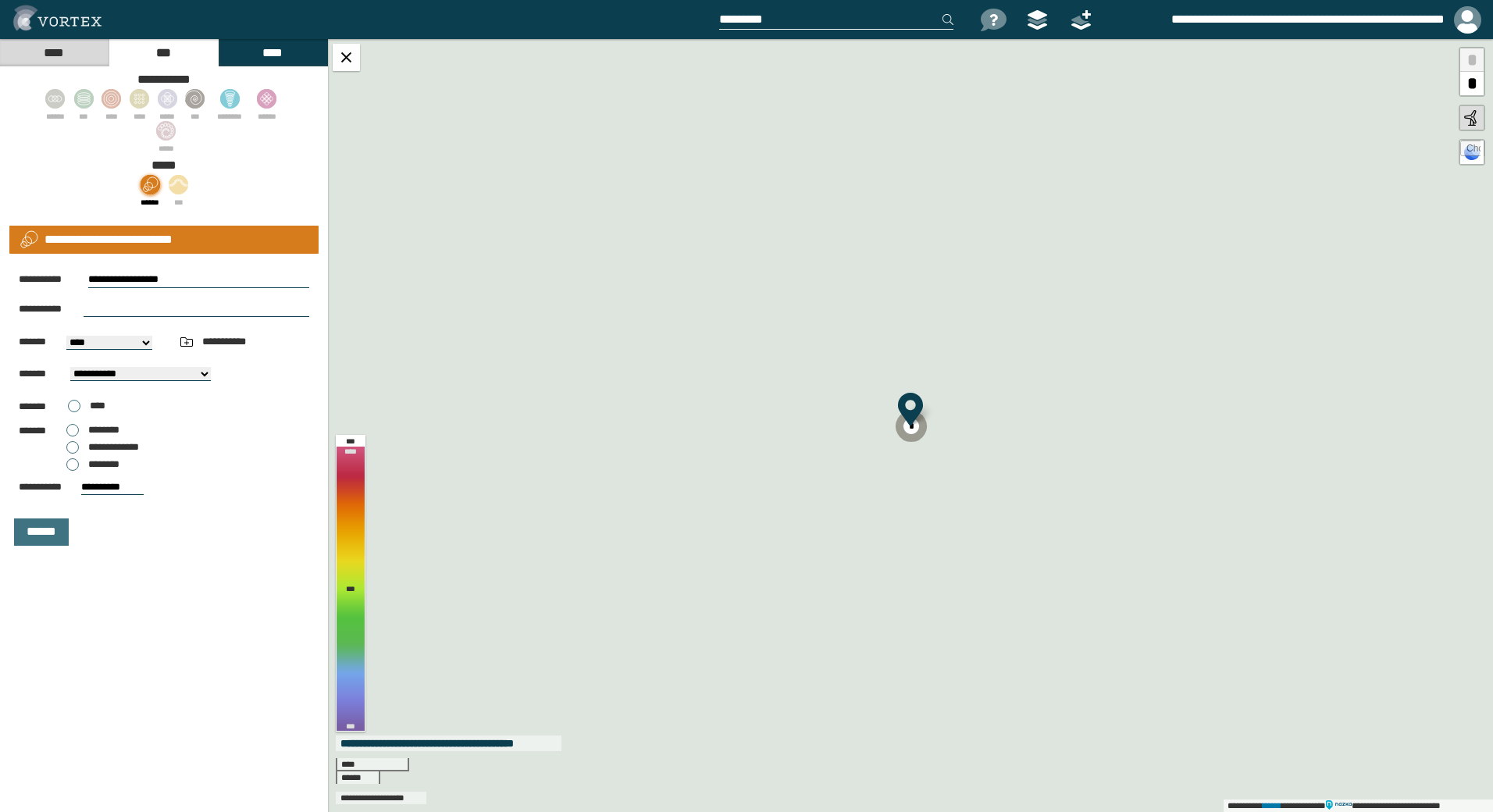 click at bounding box center (196, 309) 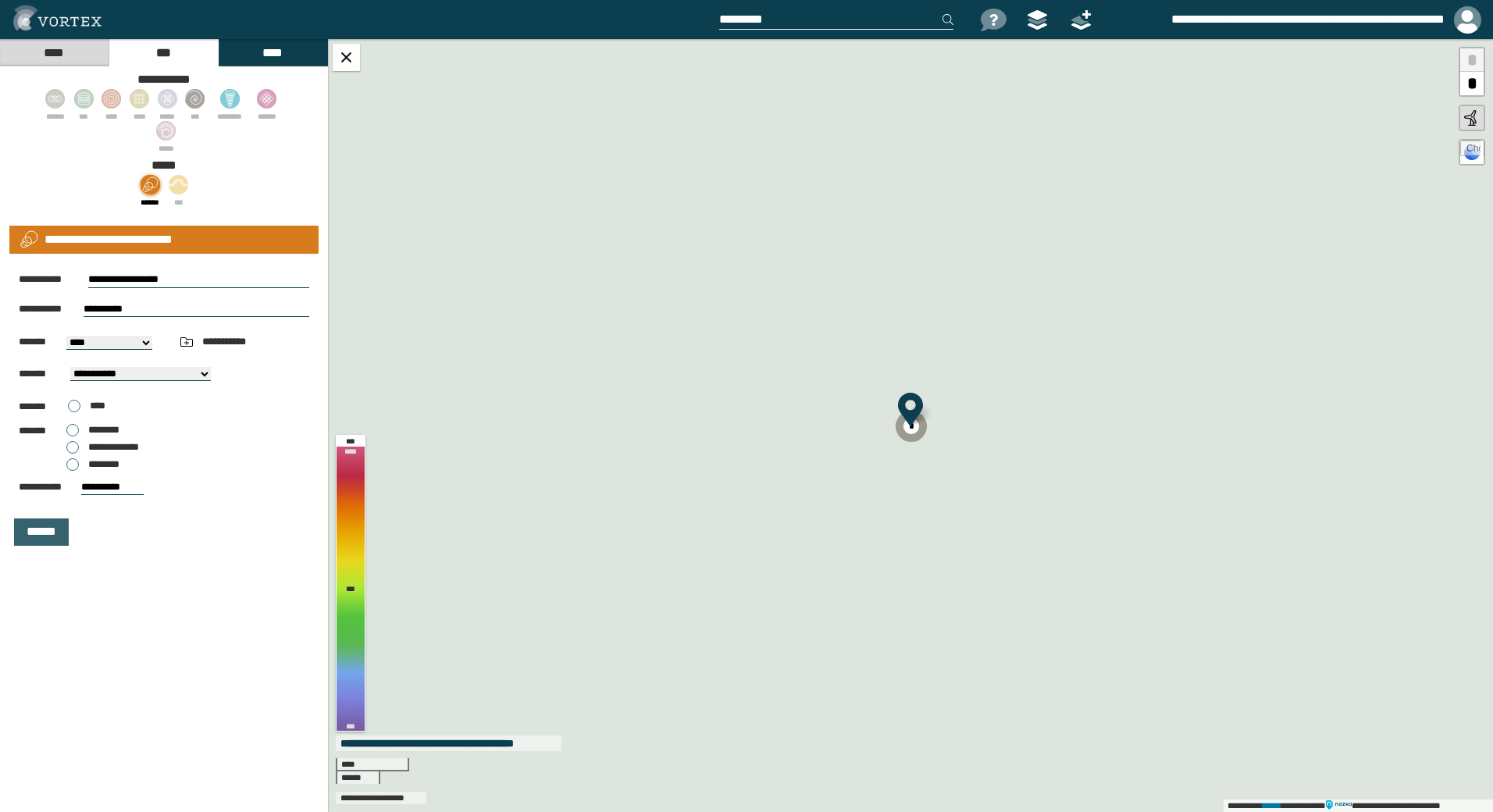 type on "**********" 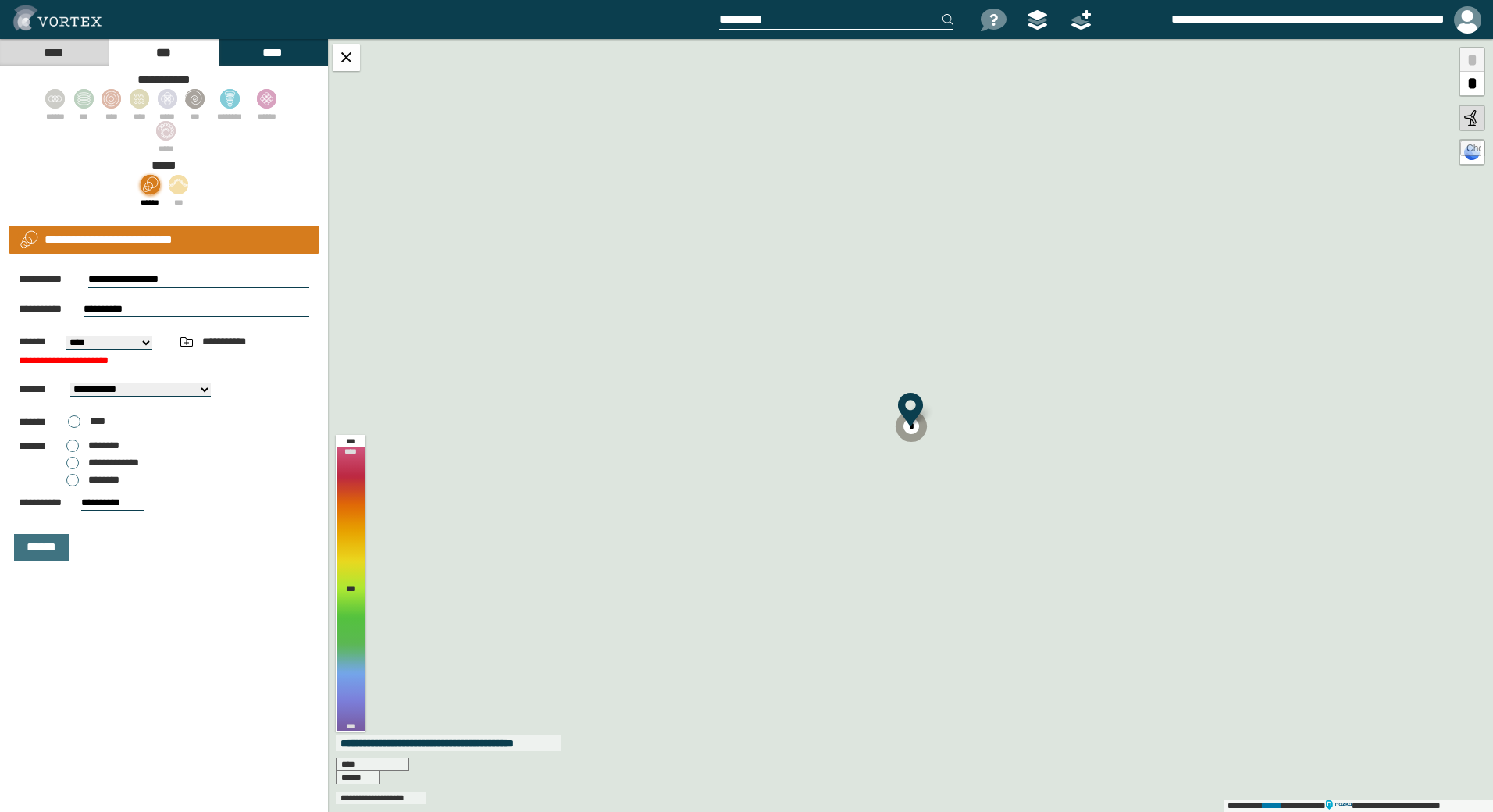 click on "**********" at bounding box center (109, 343) 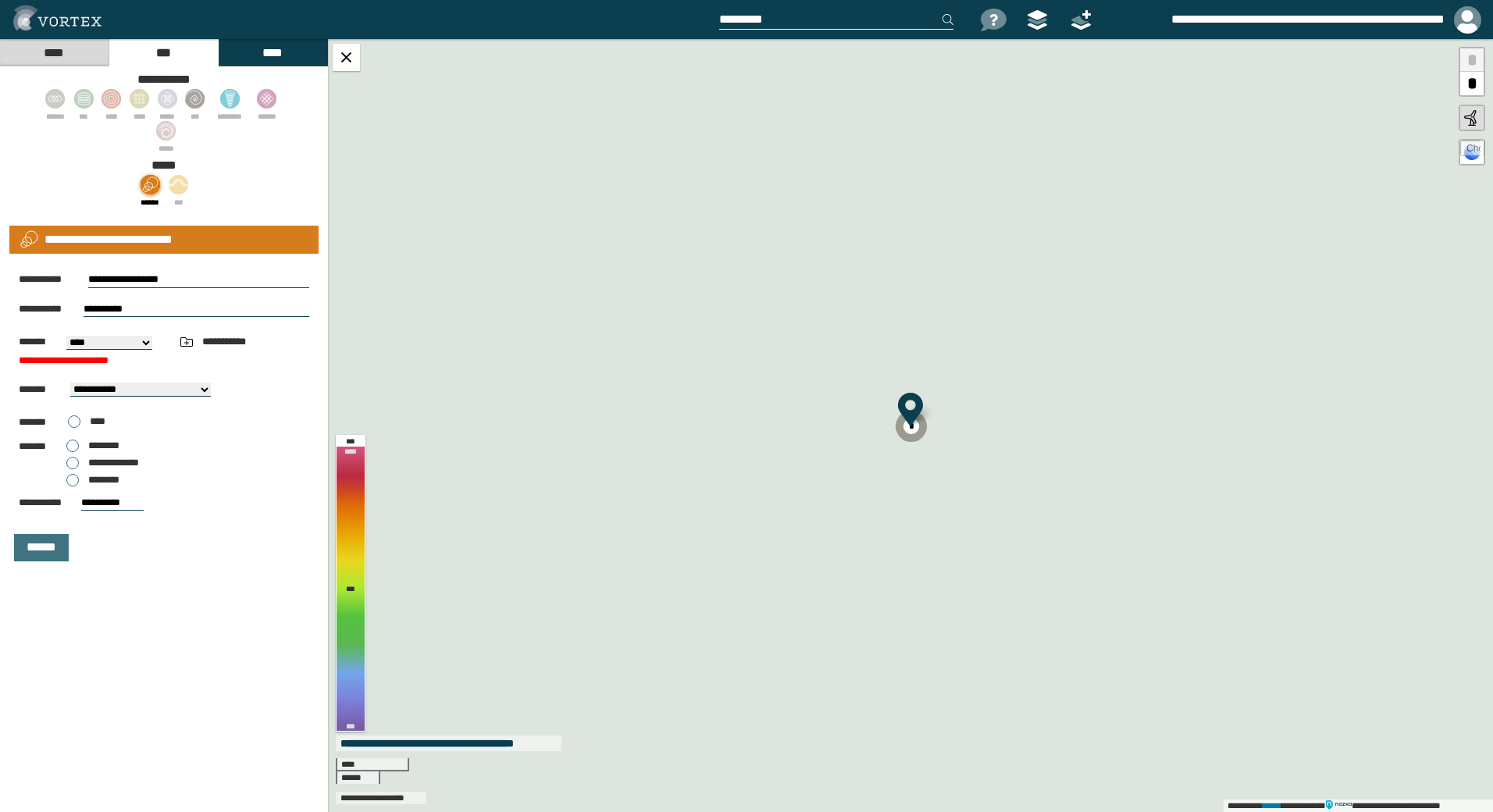 select on "****" 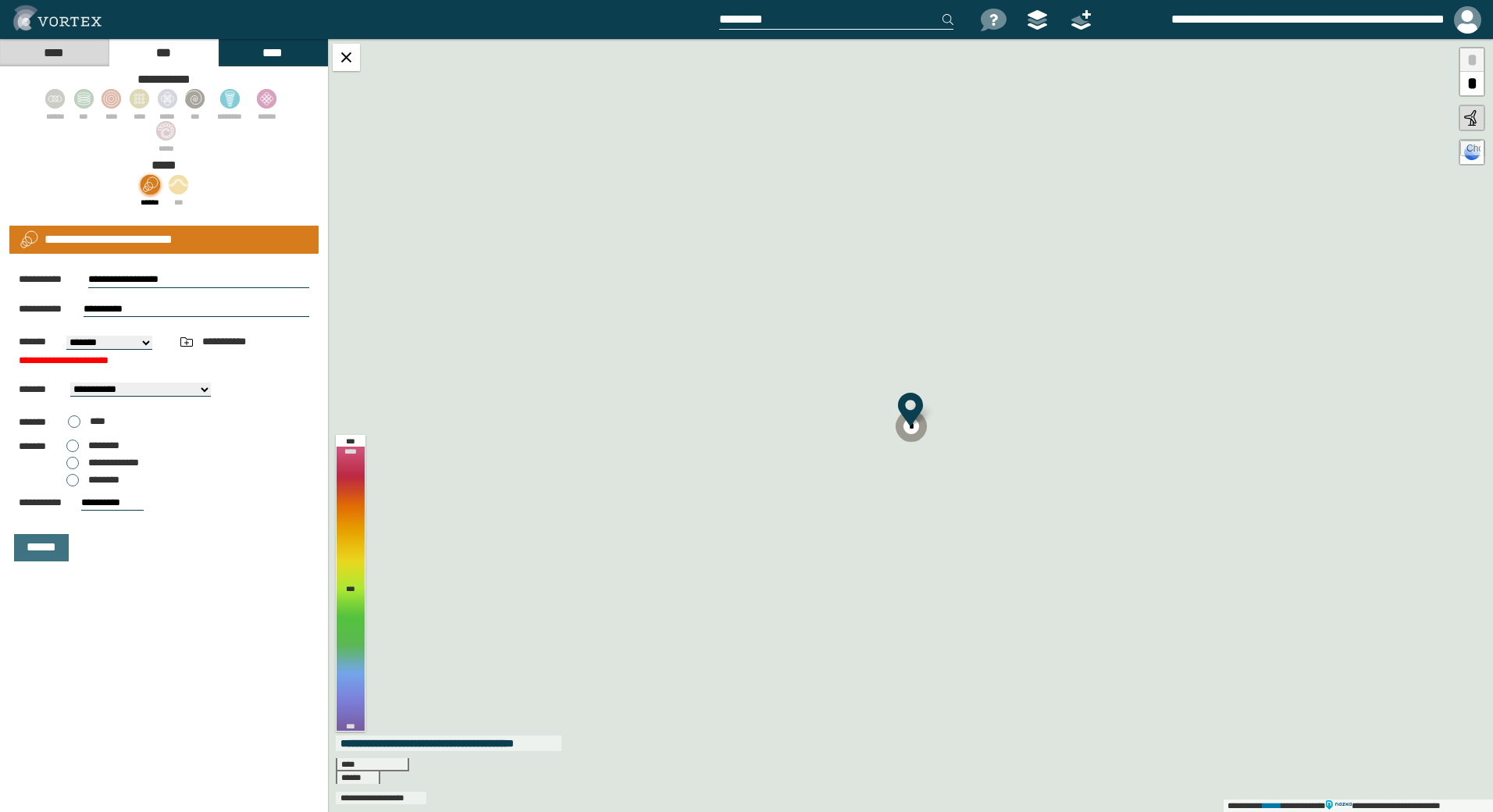 click on "**********" at bounding box center [109, 343] 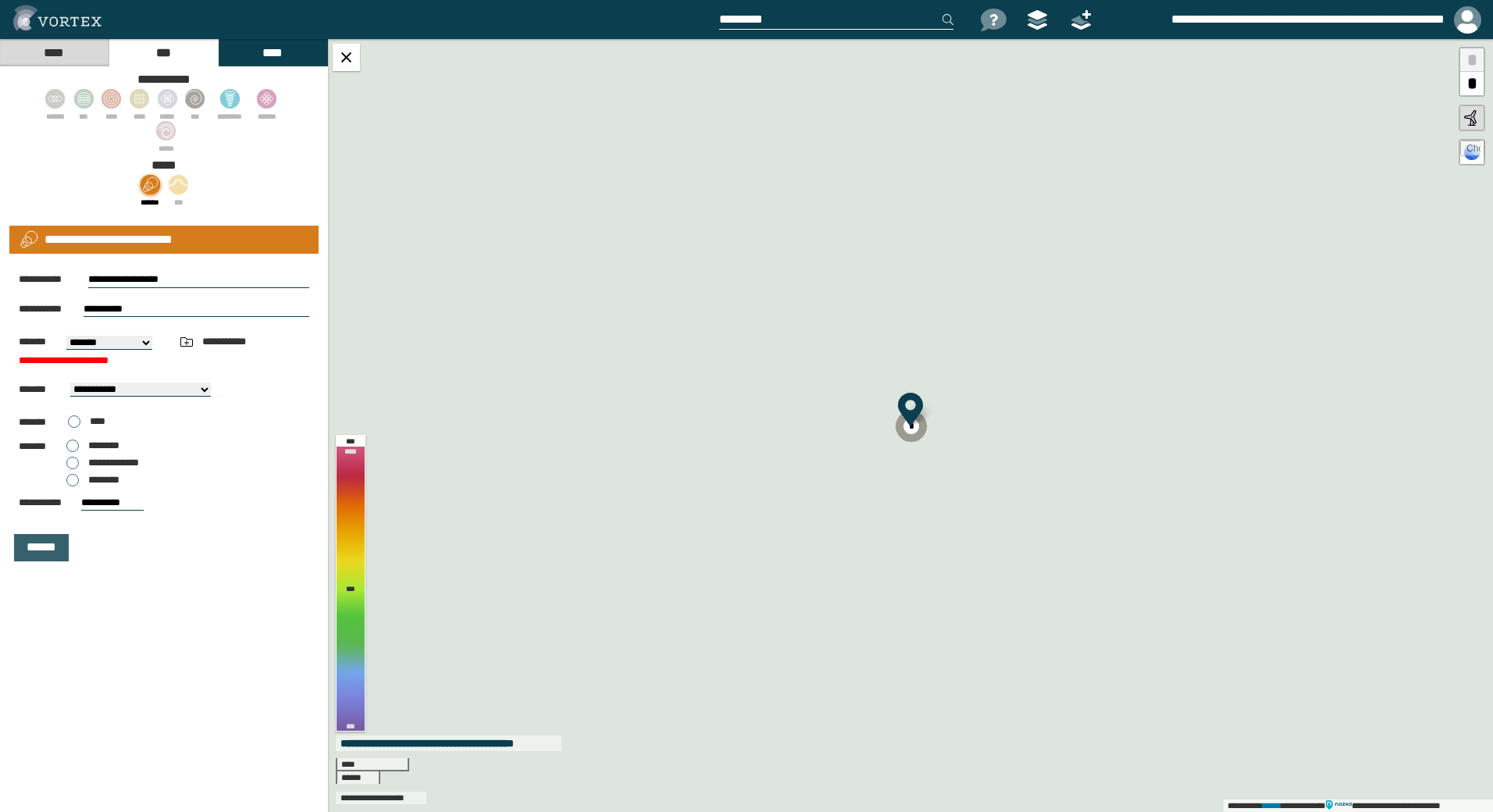click on "******" at bounding box center [41, 547] 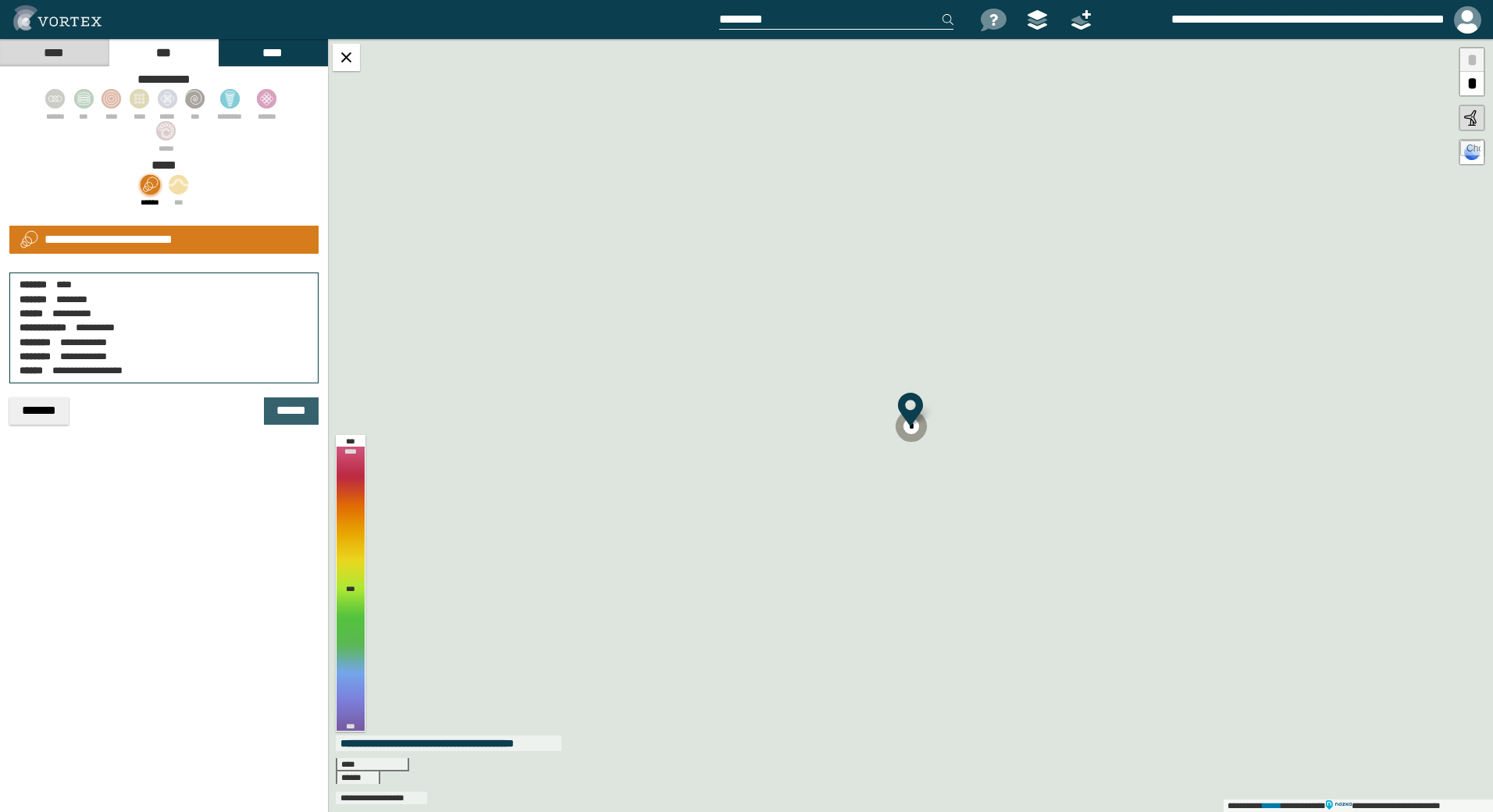 click on "******" at bounding box center (291, 411) 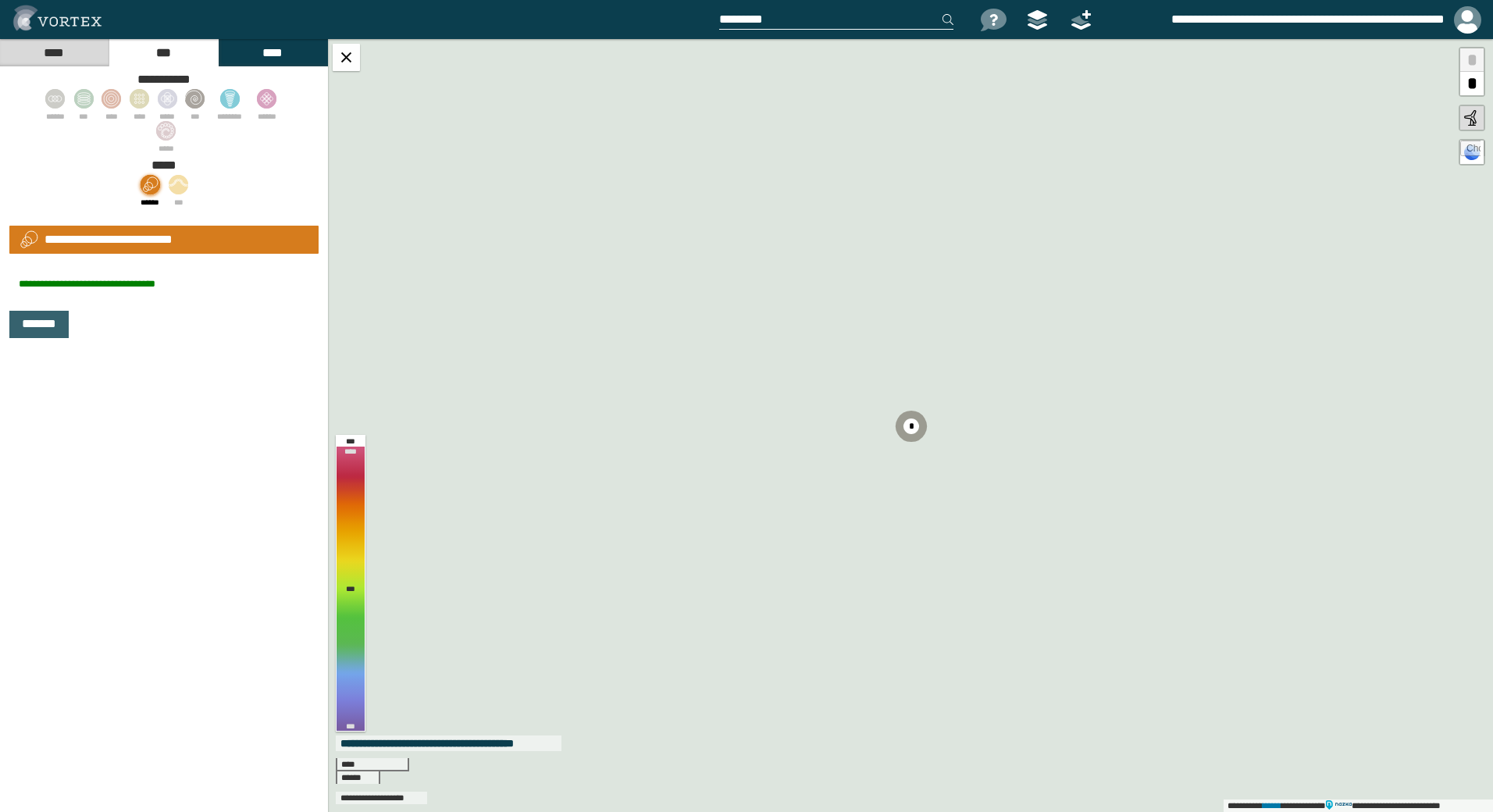 click on "*******" at bounding box center [39, 324] 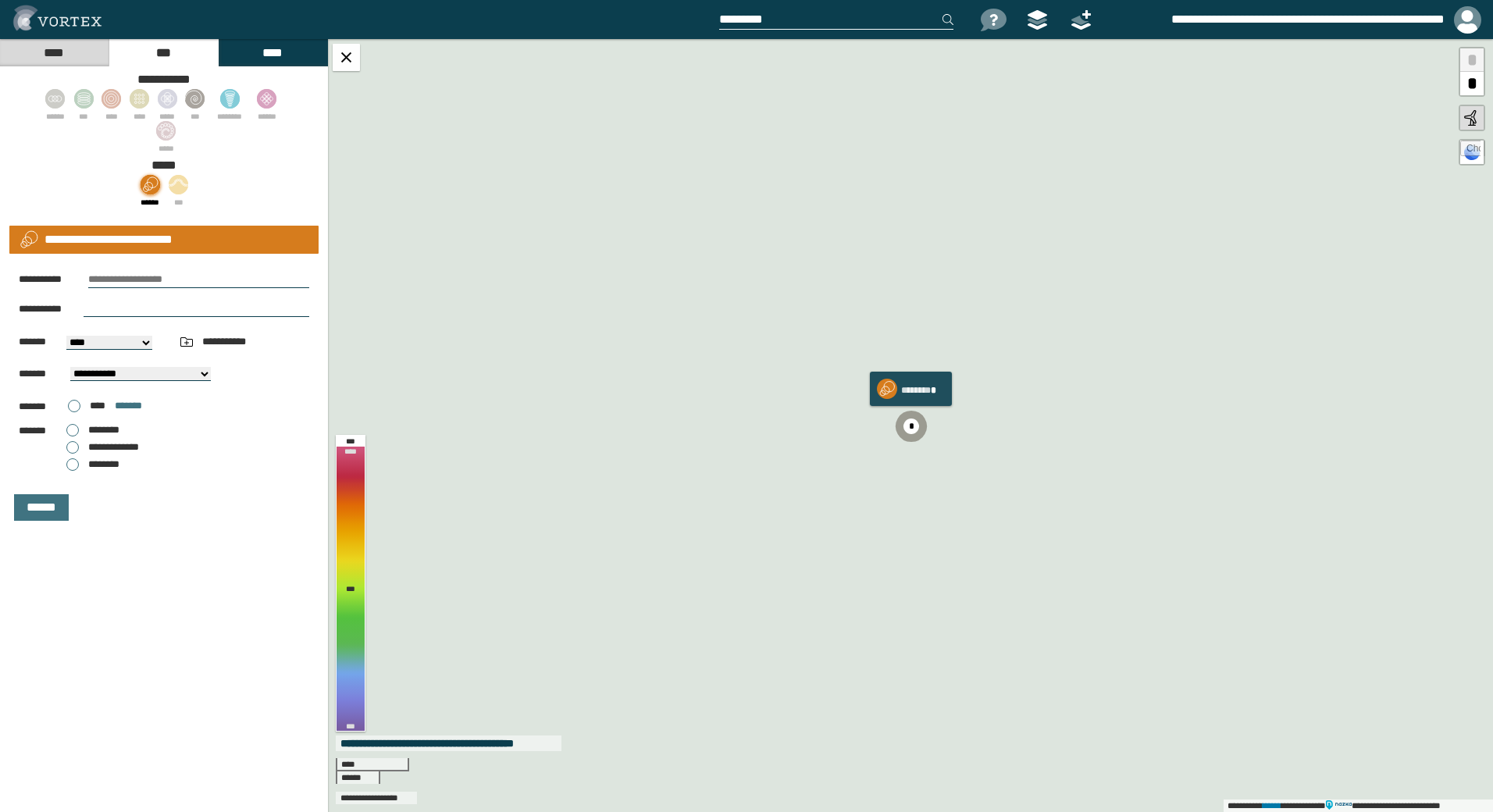 click on "*" at bounding box center (911, 426) 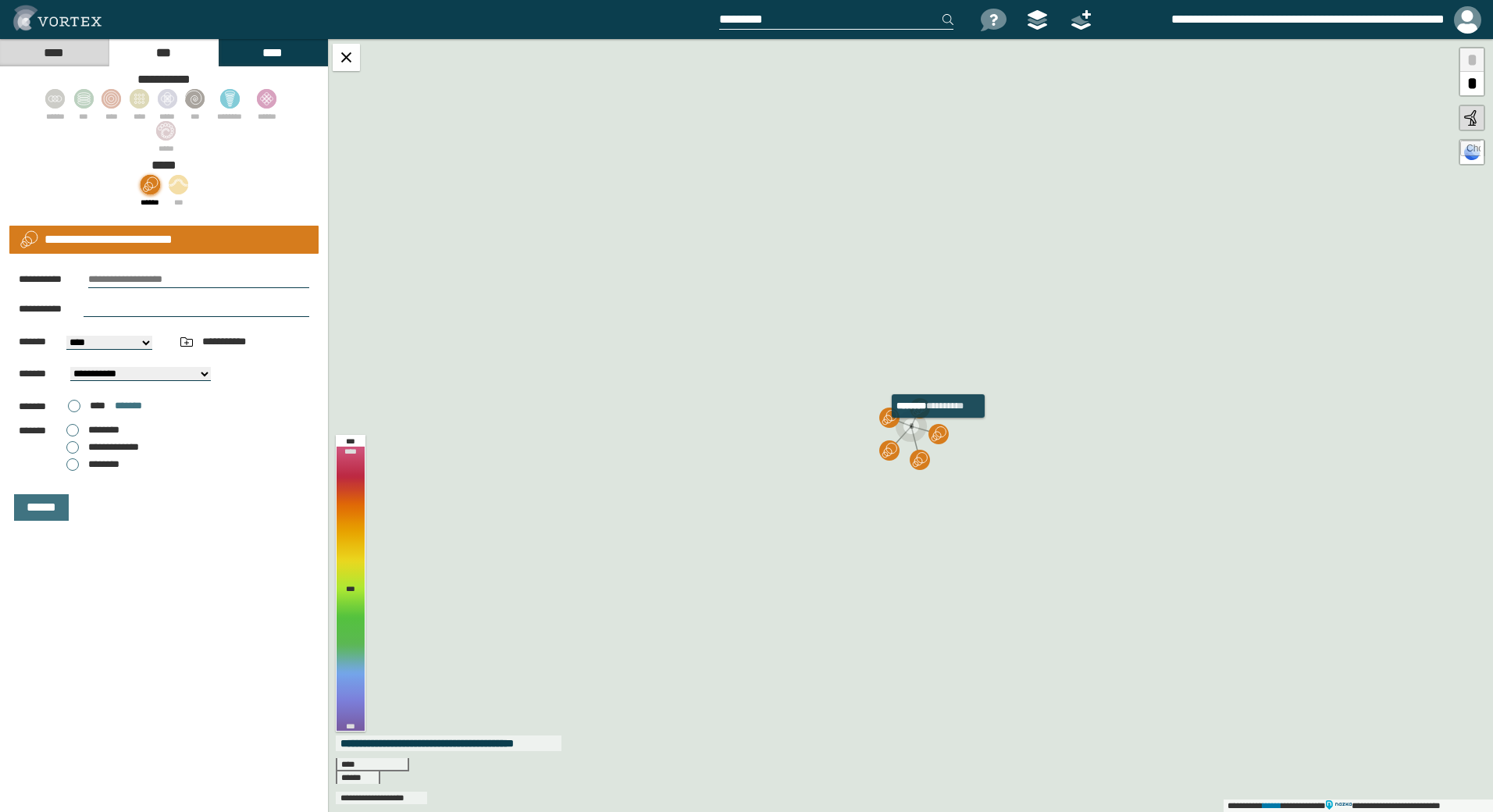click at bounding box center [939, 434] 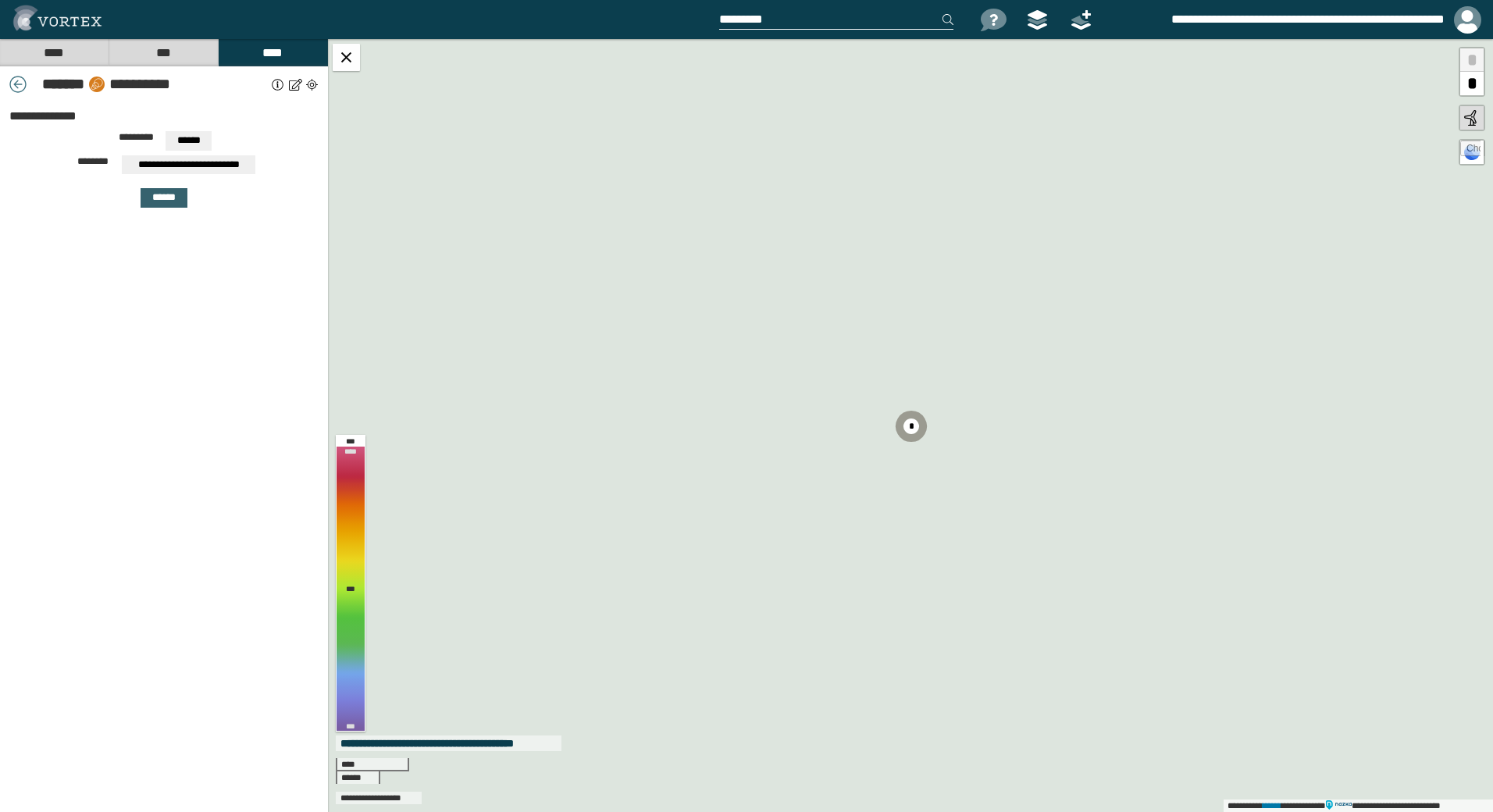 click on "******" at bounding box center [164, 198] 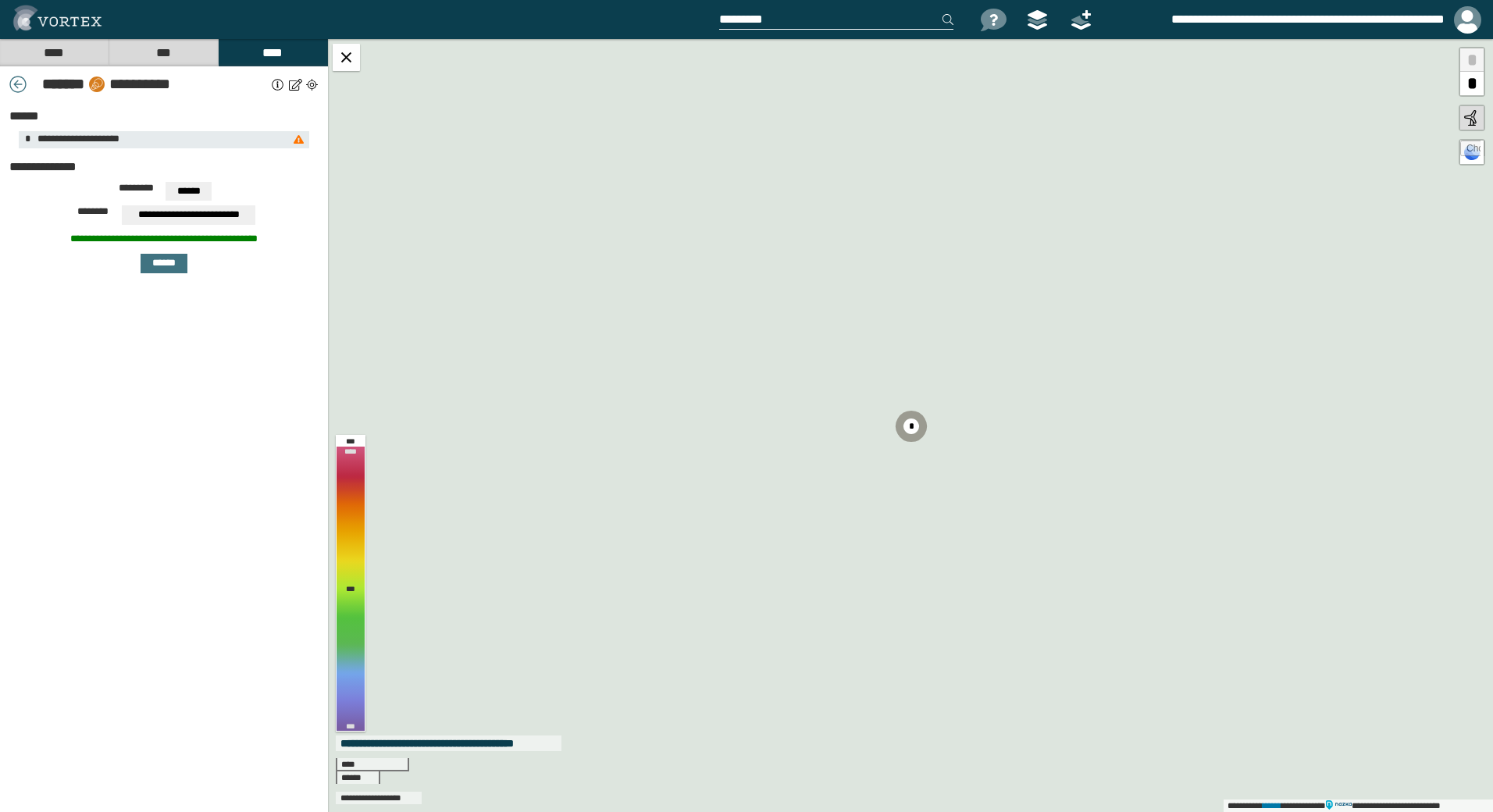 click at bounding box center (278, 84) 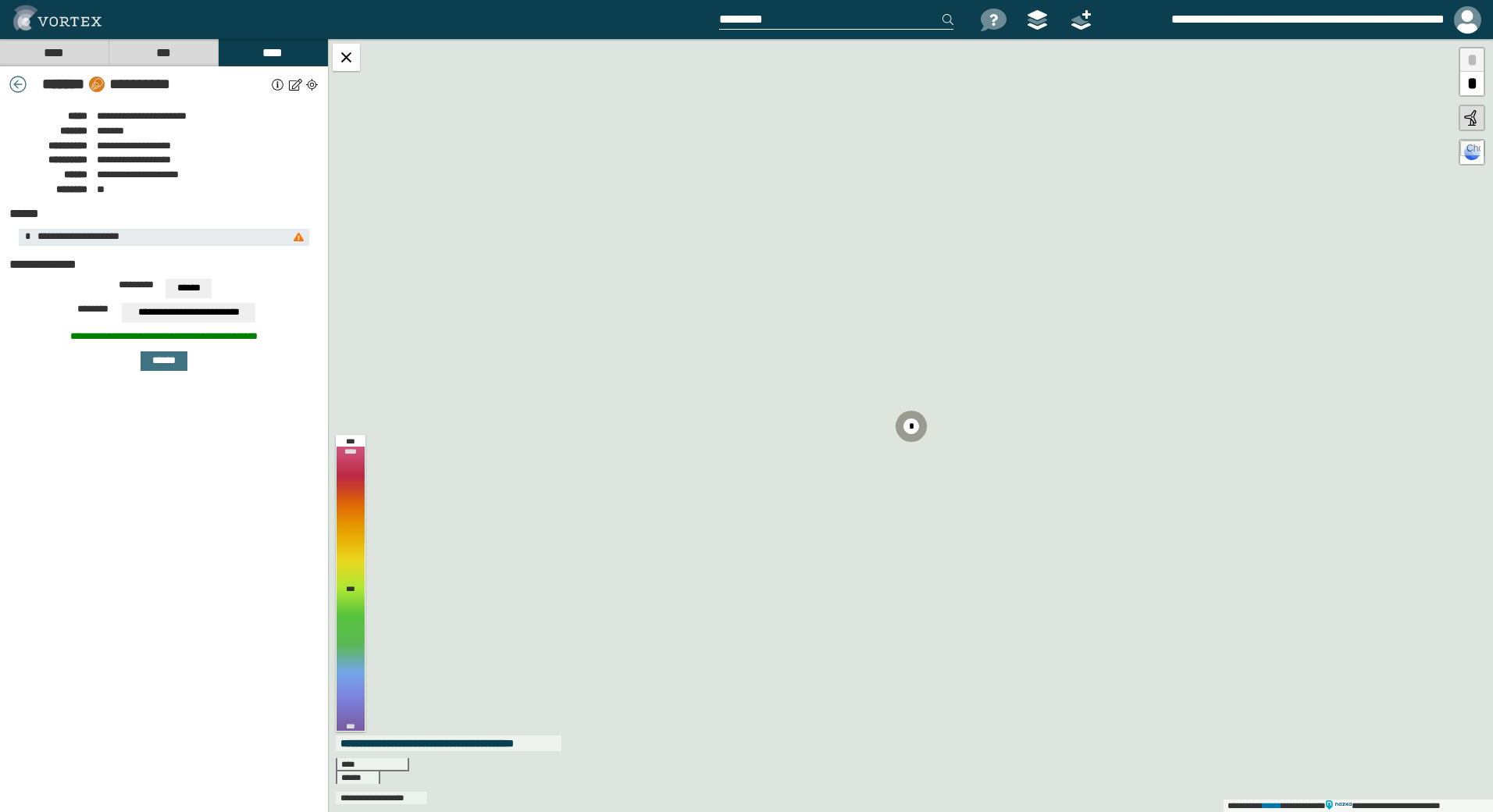 click at bounding box center [910, 426] 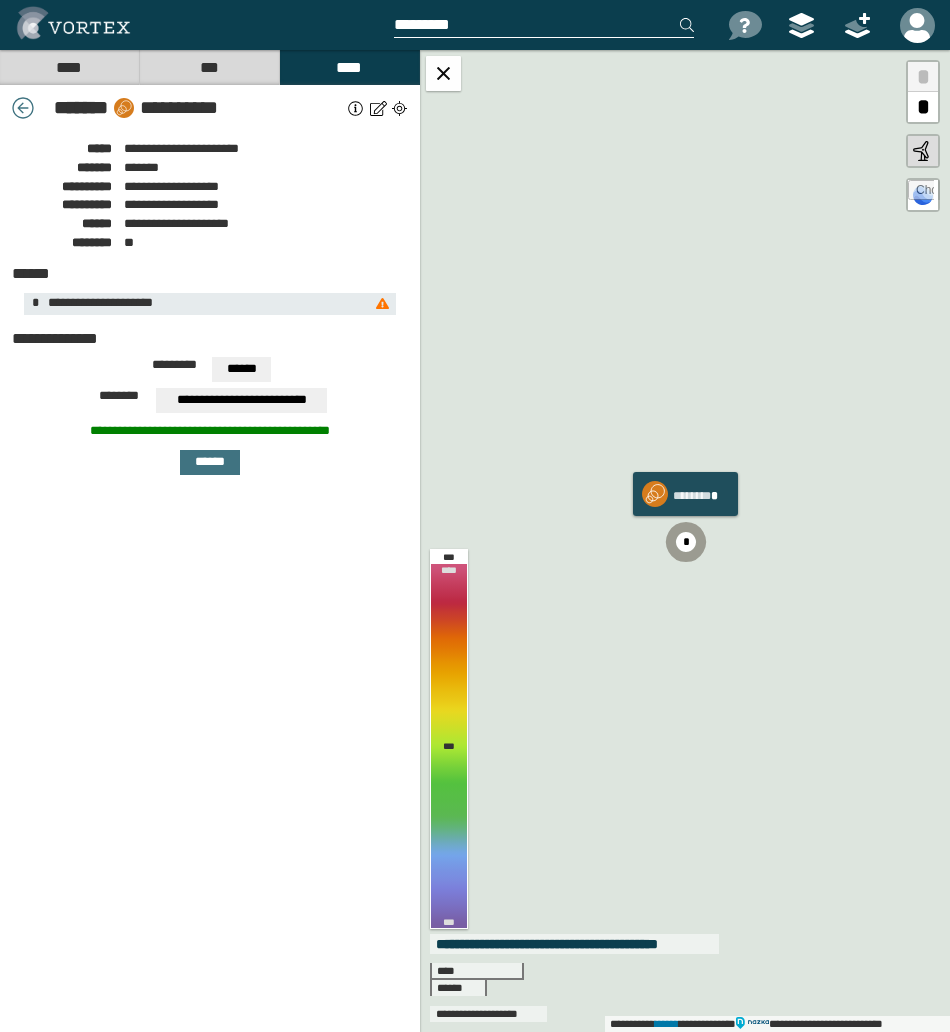click at bounding box center [686, 542] 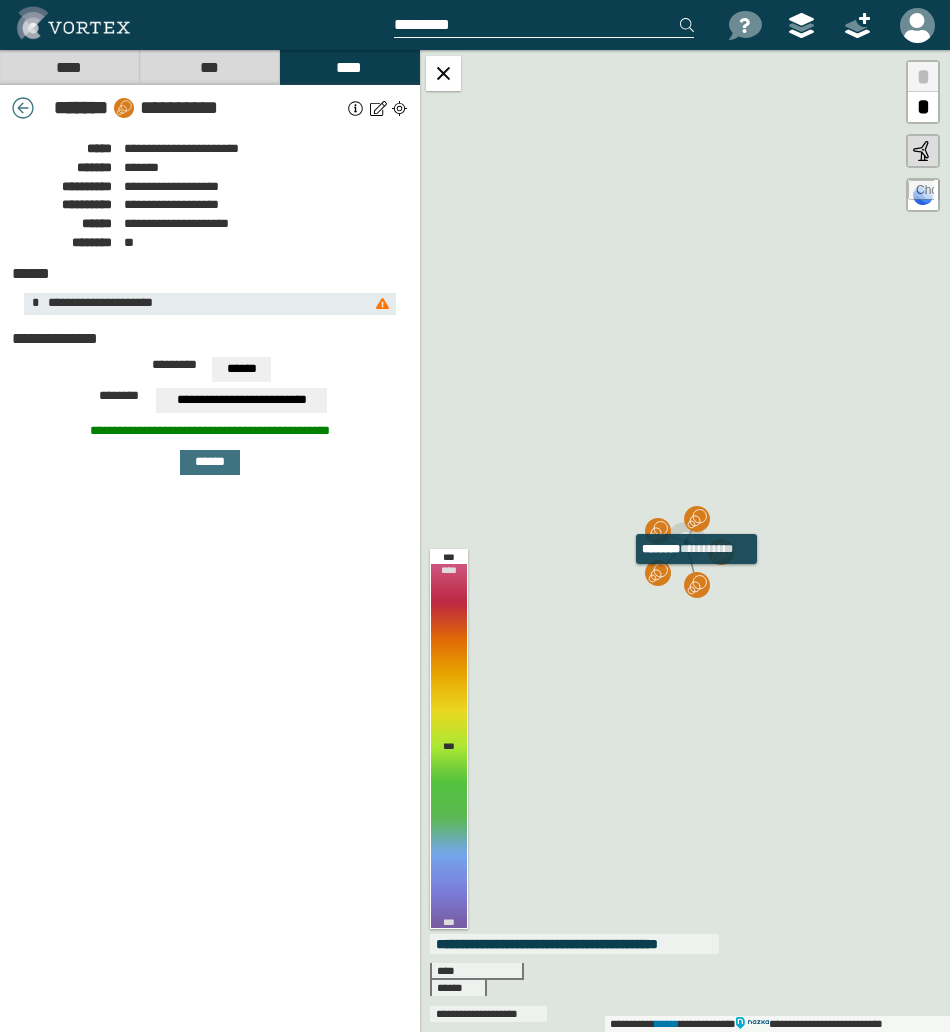 click at bounding box center [697, 585] 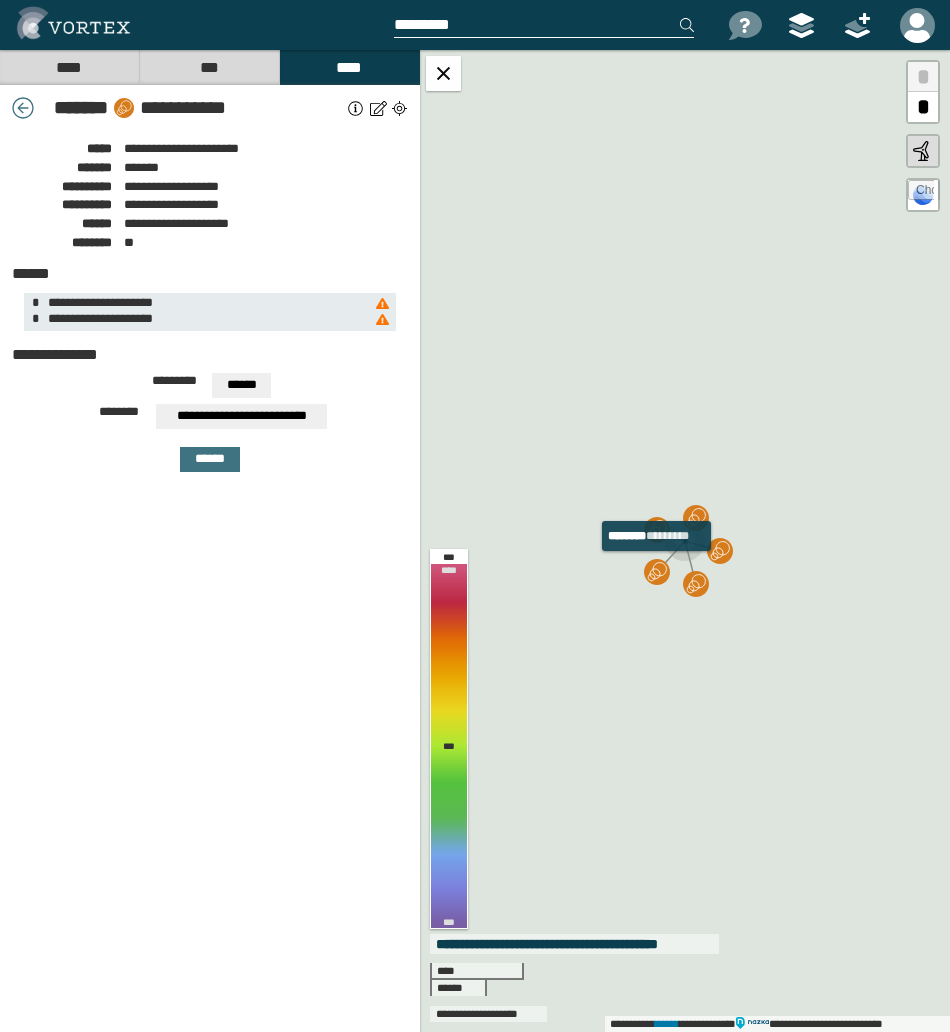 click at bounding box center [657, 572] 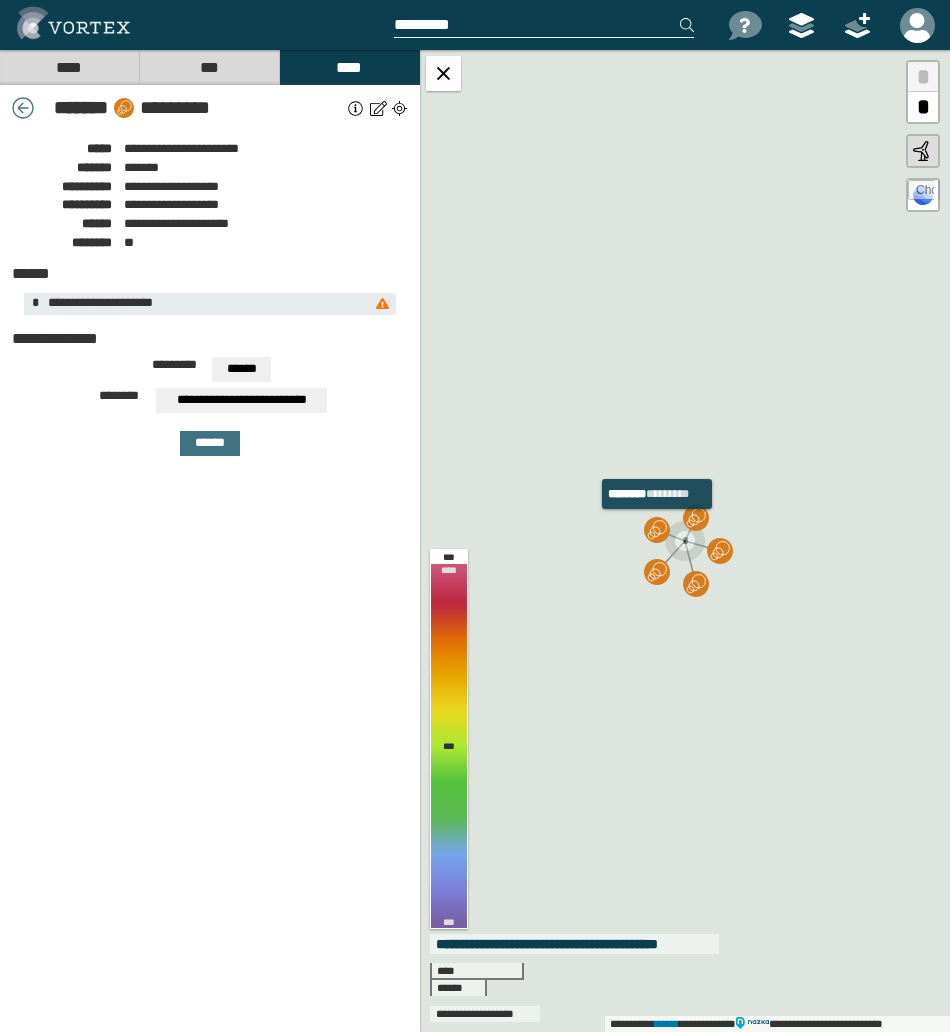 click at bounding box center [657, 530] 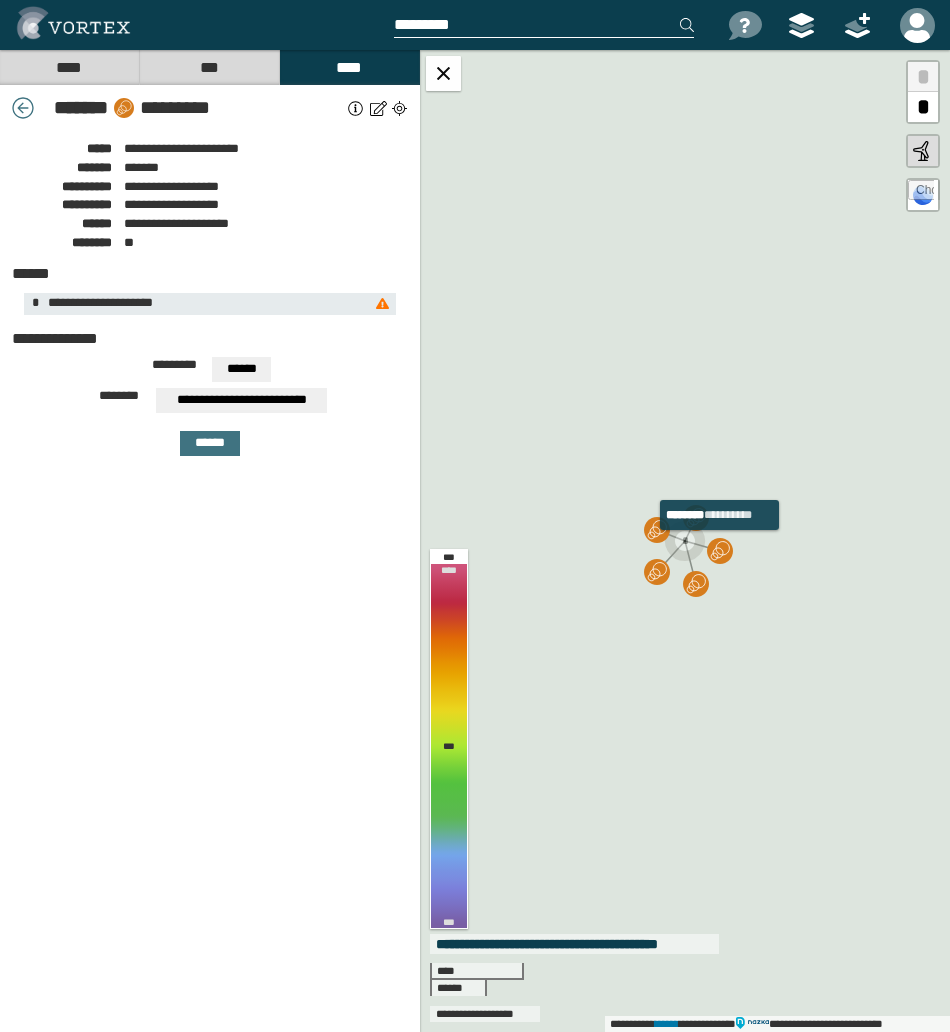 click at bounding box center (720, 551) 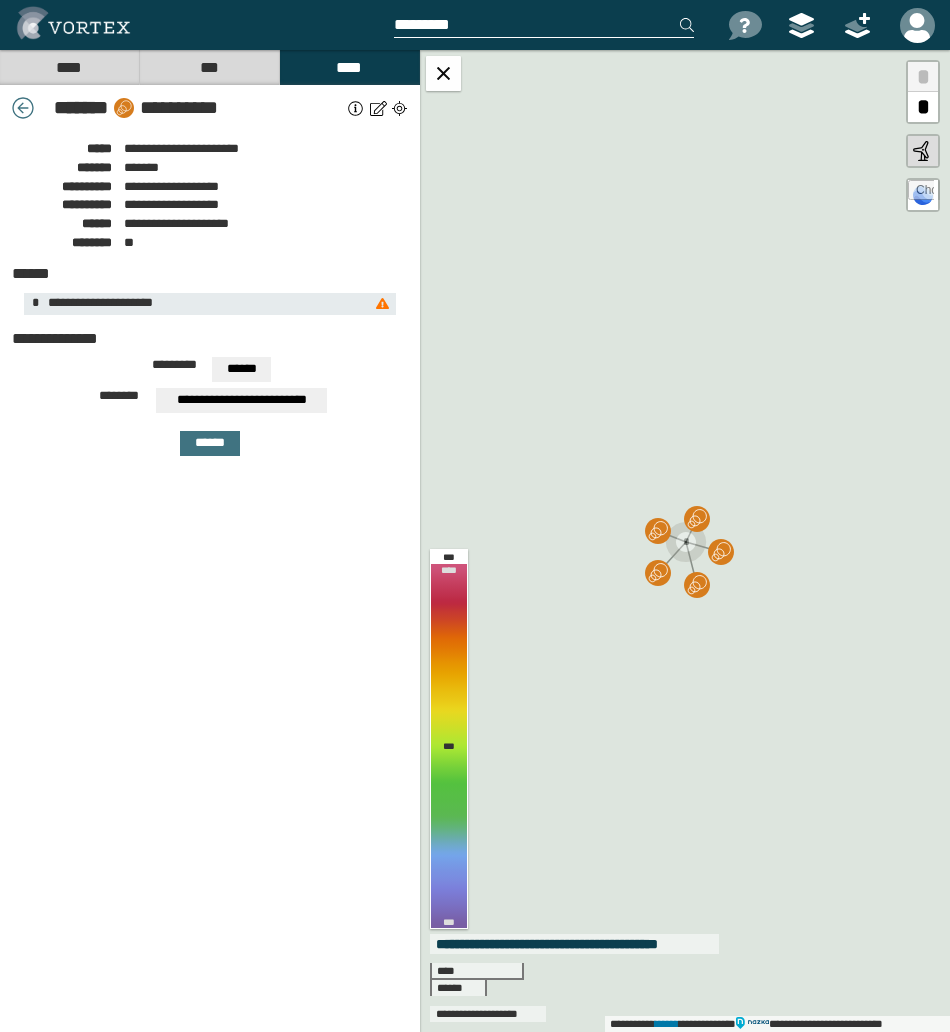 click at bounding box center (378, 108) 